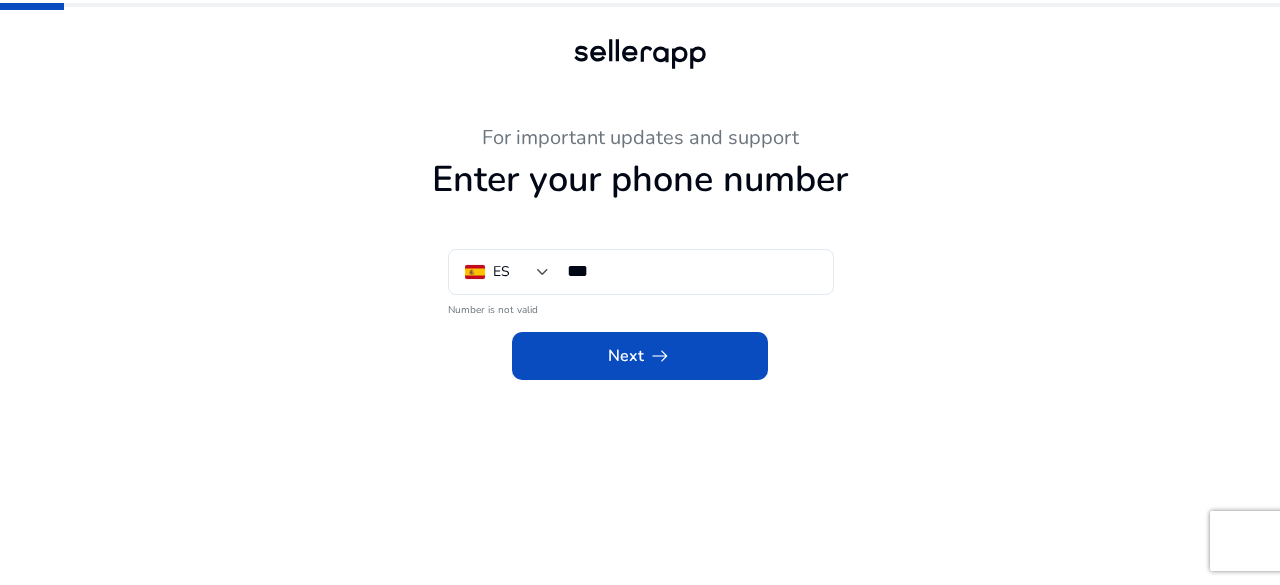 scroll, scrollTop: 0, scrollLeft: 0, axis: both 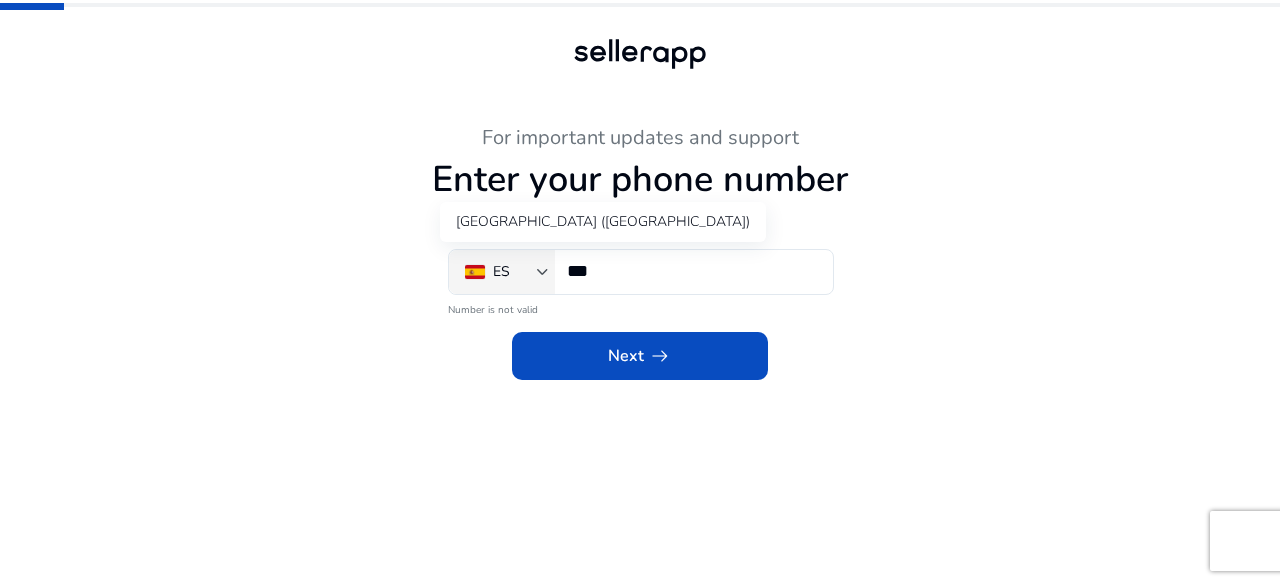 click at bounding box center [543, 272] 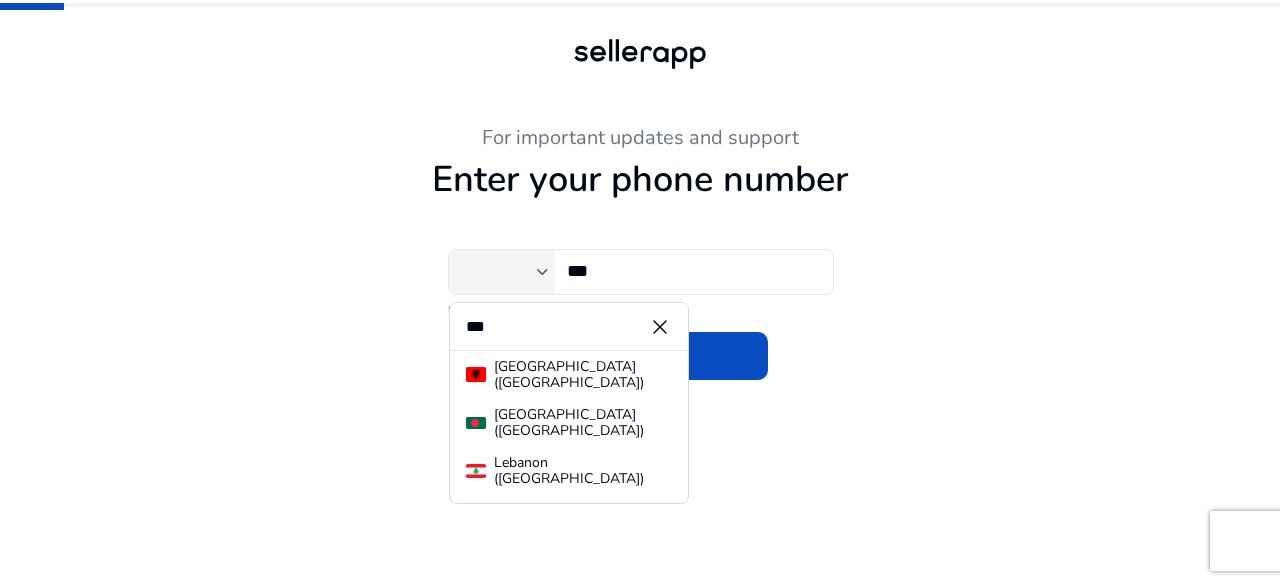 scroll, scrollTop: 0, scrollLeft: 0, axis: both 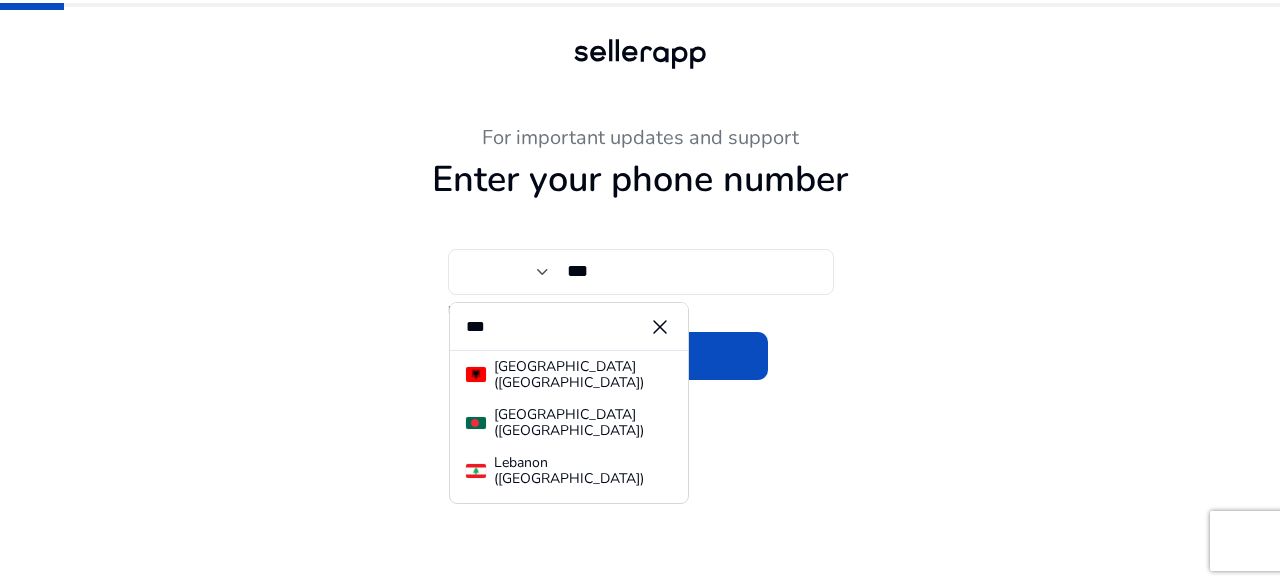 type on "**********" 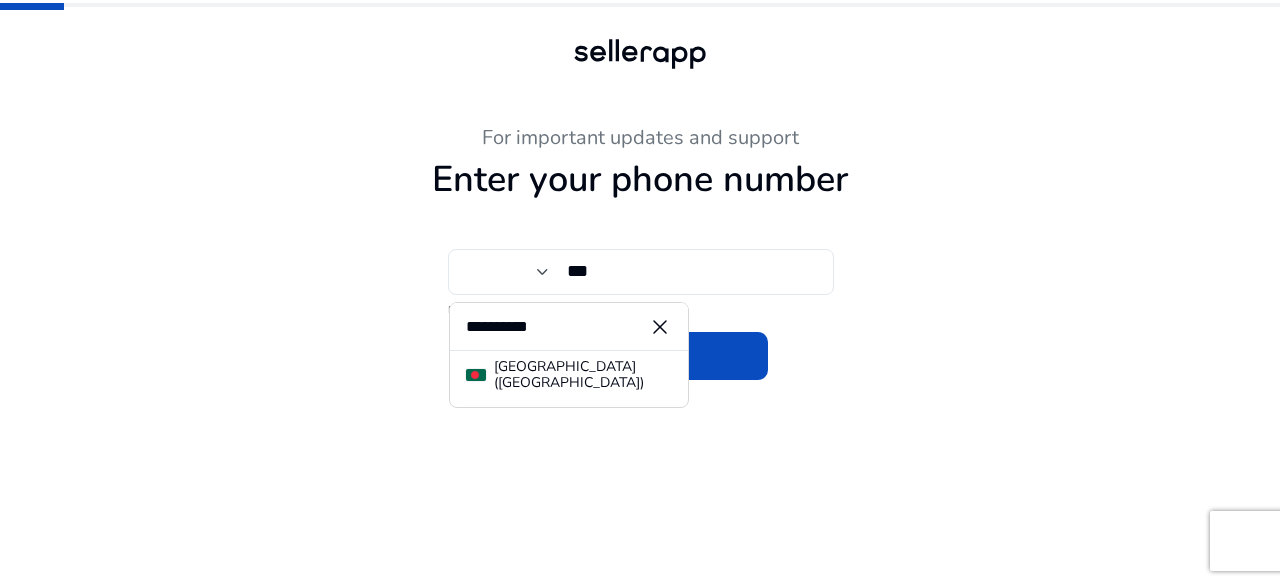 click at bounding box center (640, 292) 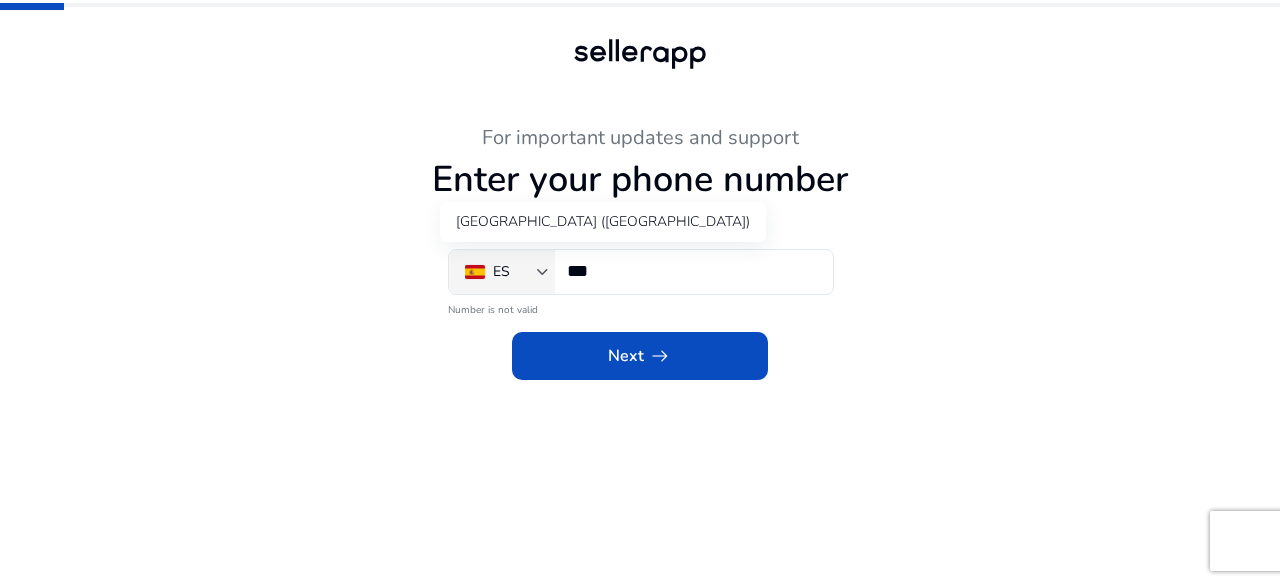 click at bounding box center (543, 272) 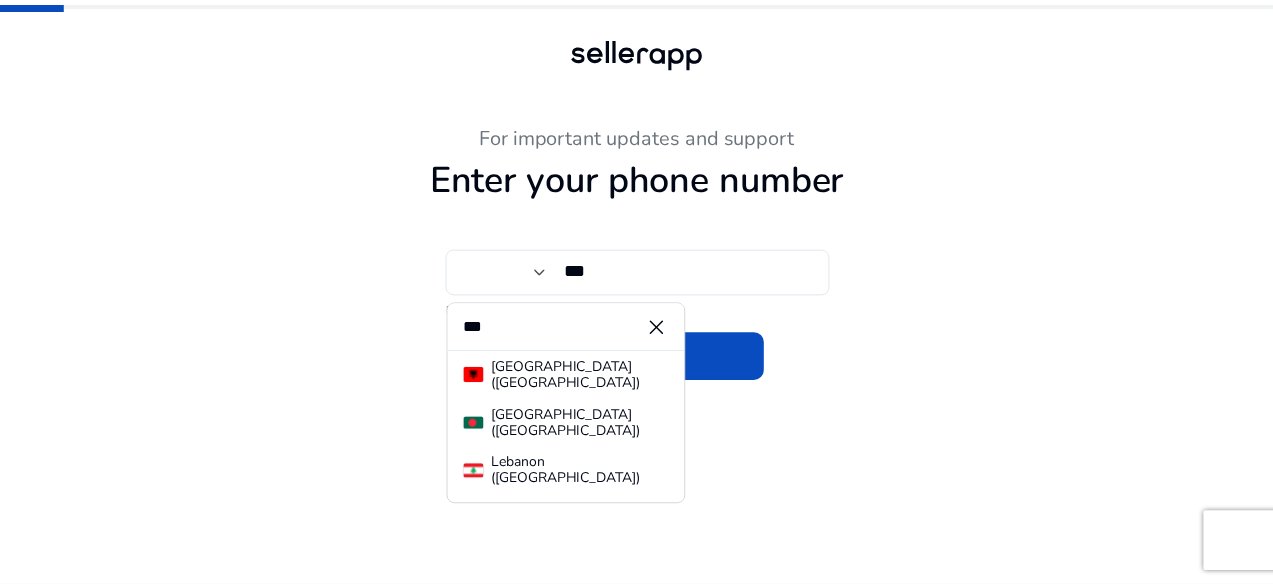 scroll, scrollTop: 0, scrollLeft: 0, axis: both 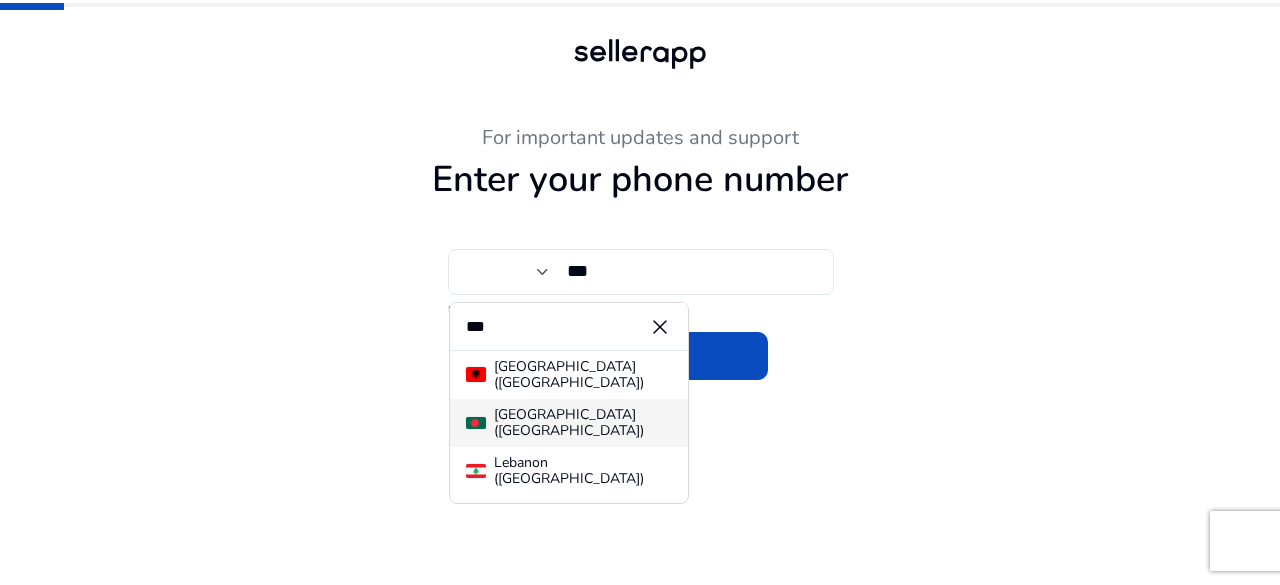 type on "***" 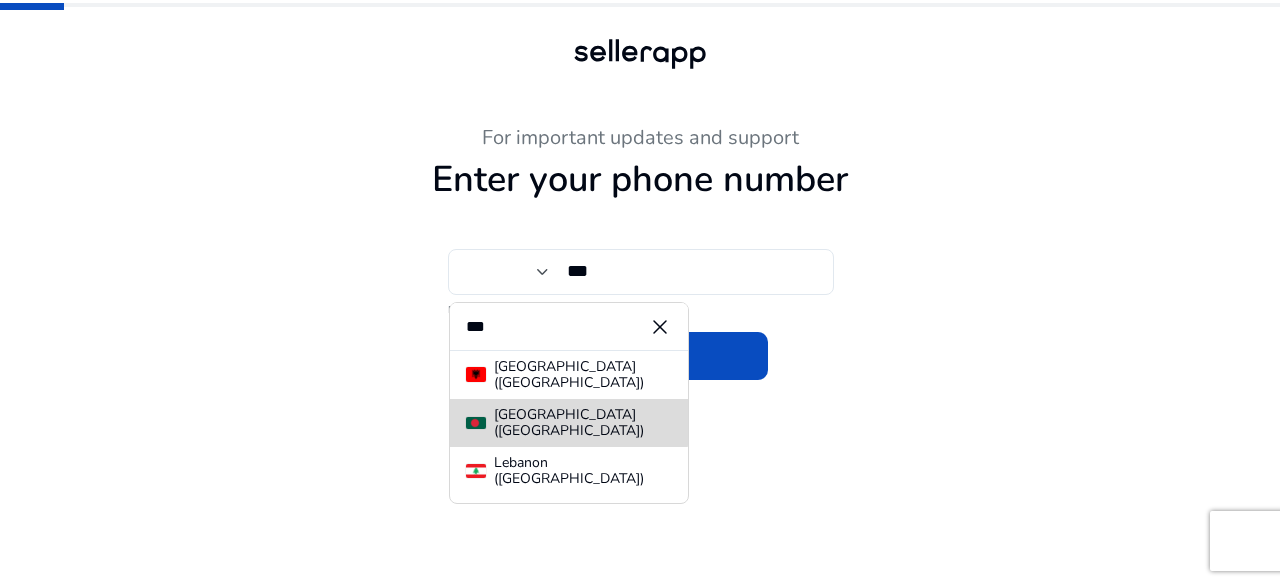 click on "[GEOGRAPHIC_DATA] ([GEOGRAPHIC_DATA])" at bounding box center [583, 423] 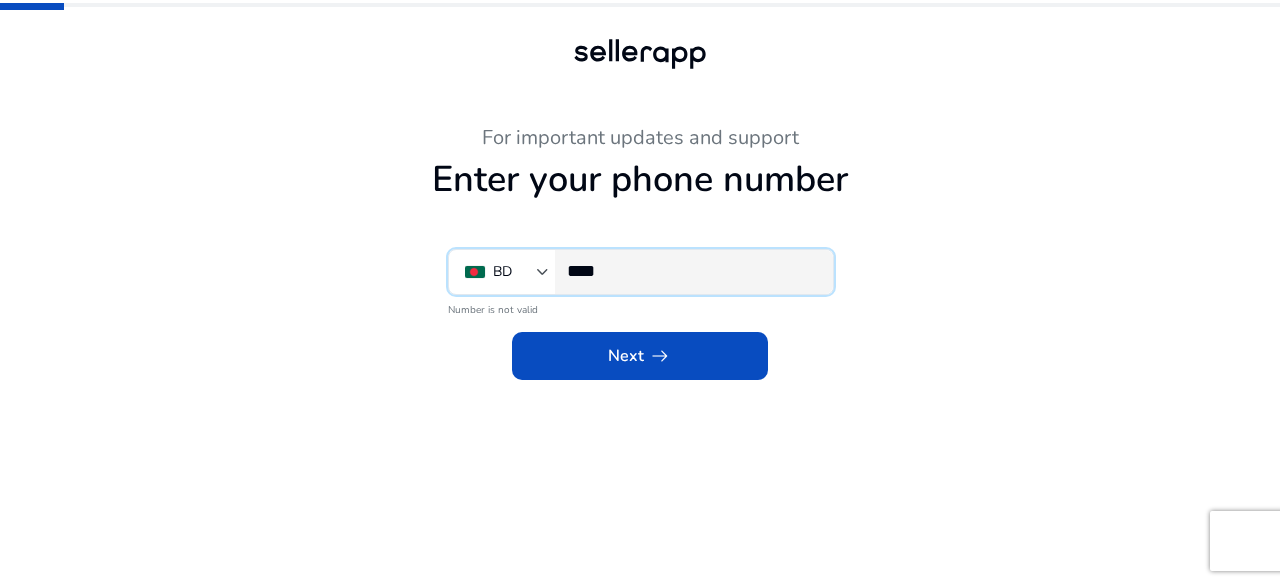 click on "****" at bounding box center (692, 271) 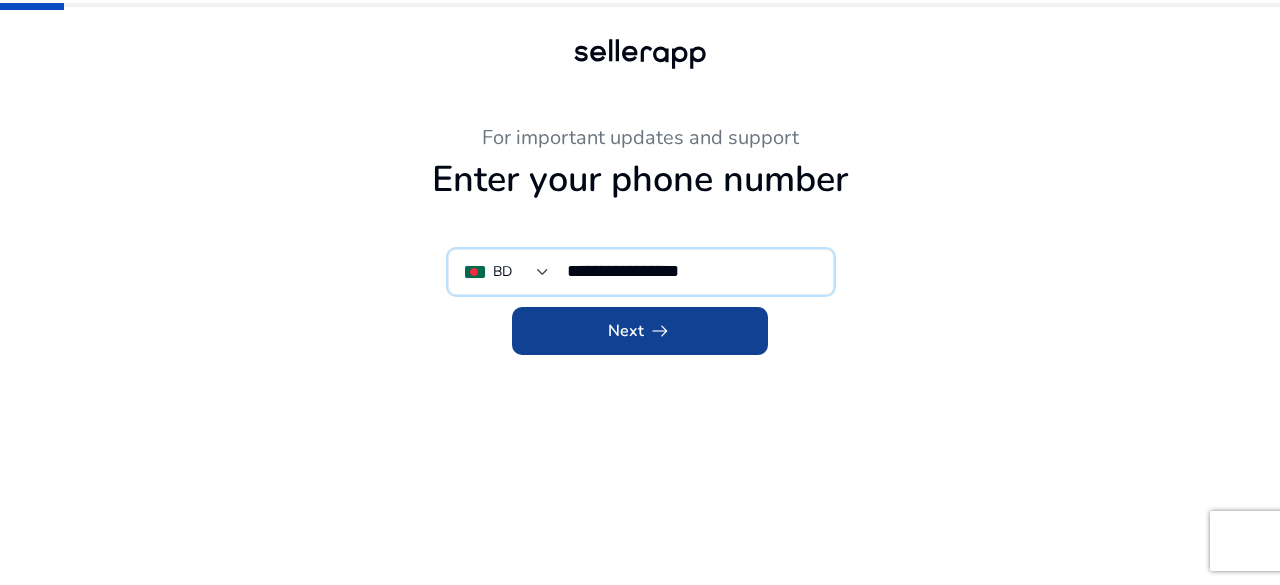 type on "**********" 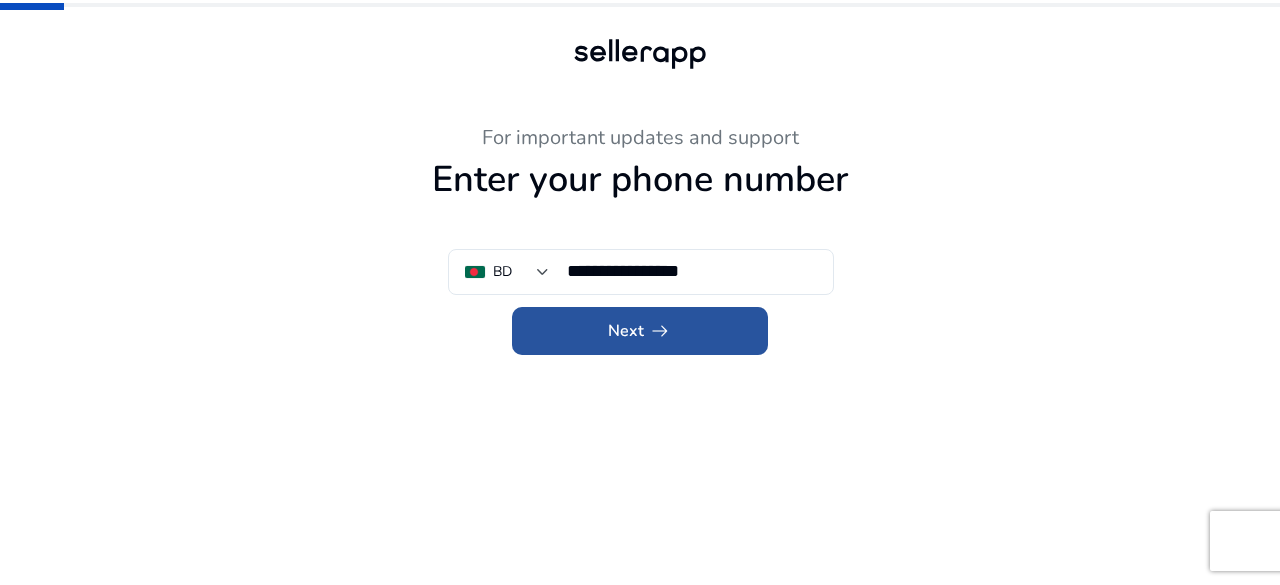 click 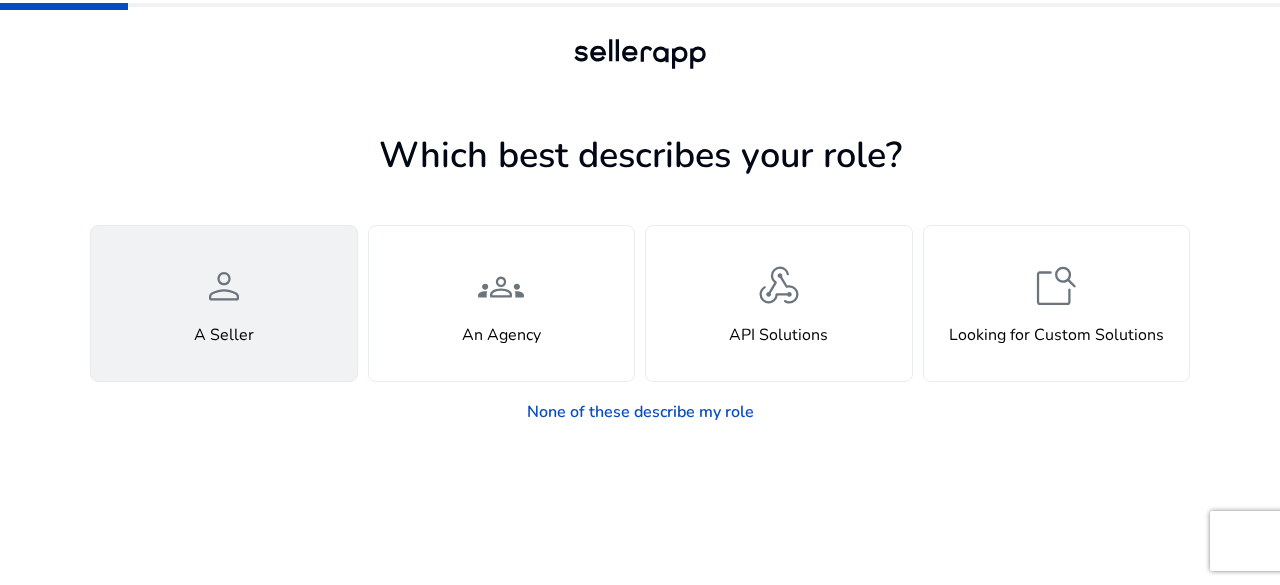click on "person  A Seller" 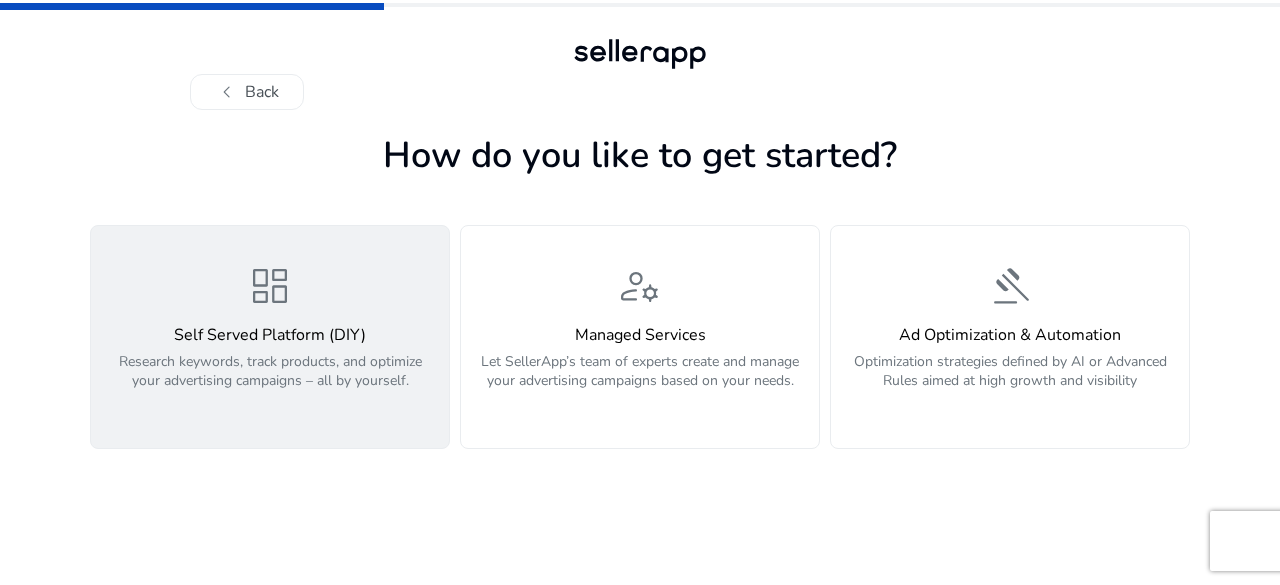 click on "Research keywords, track products, and optimize your advertising campaigns – all by yourself." 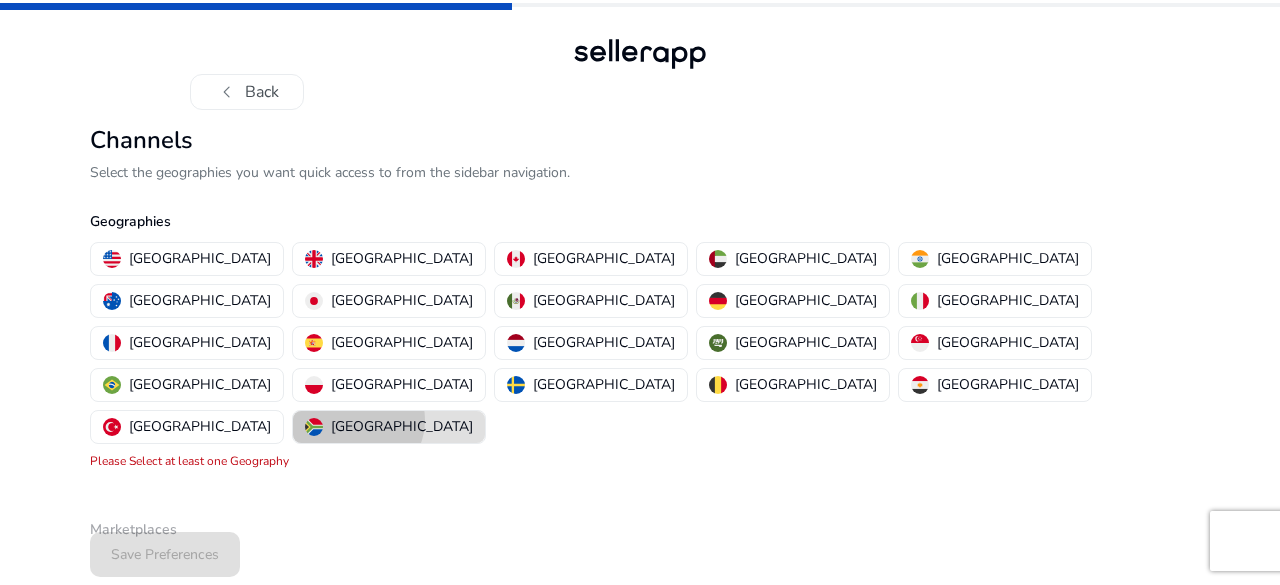 click on "[GEOGRAPHIC_DATA]" at bounding box center [402, 426] 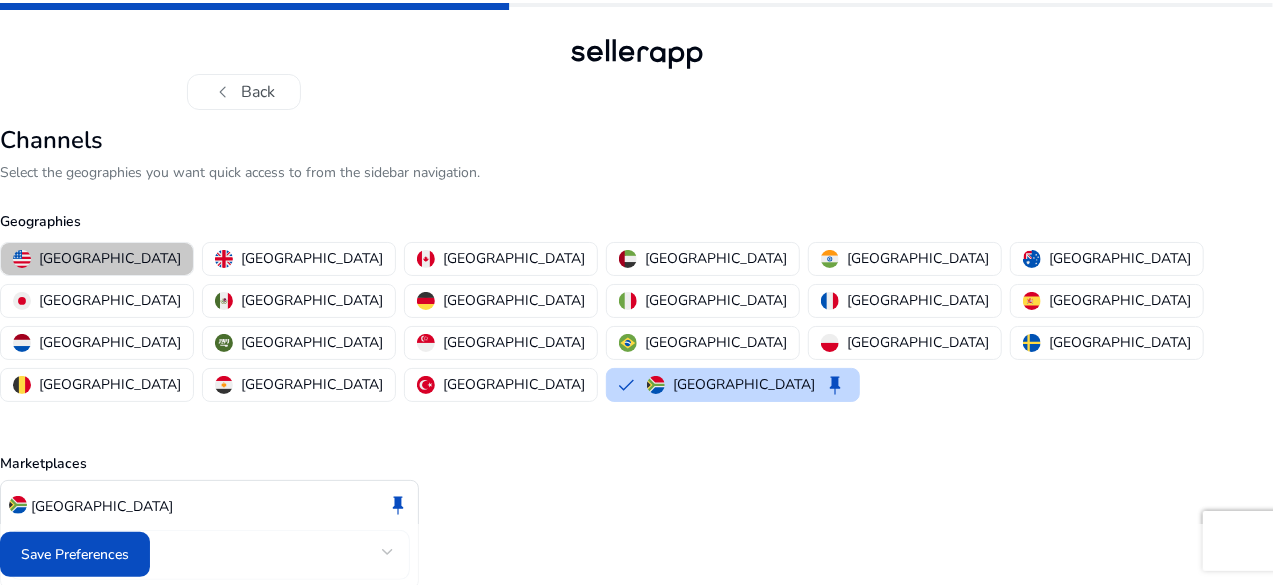 click on "[GEOGRAPHIC_DATA]" at bounding box center (110, 258) 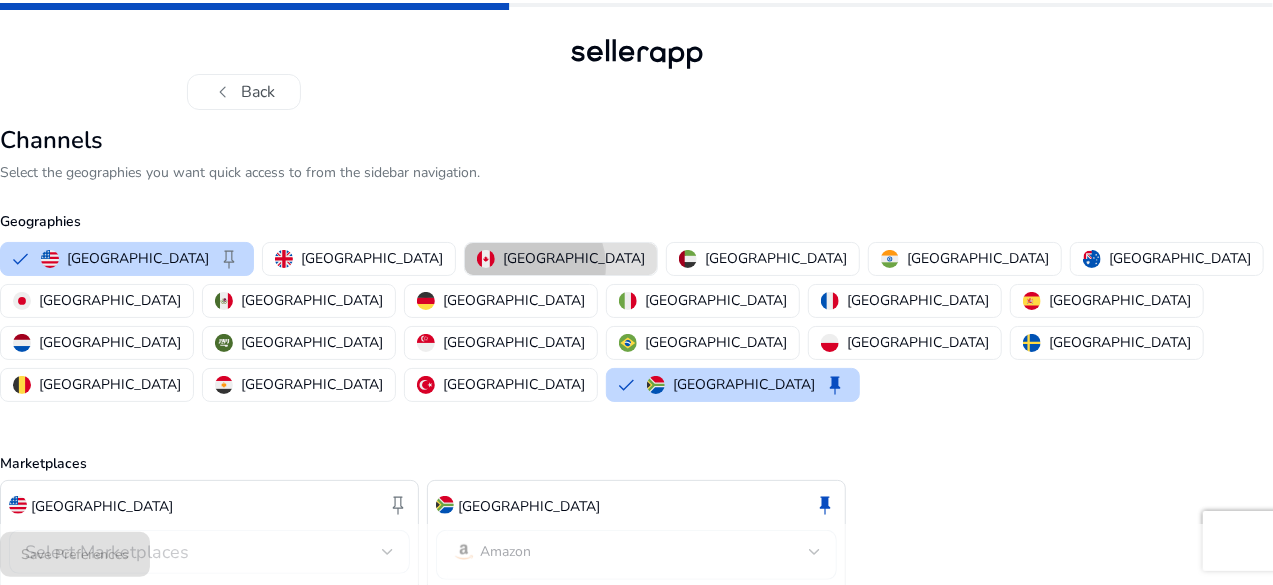 click on "[GEOGRAPHIC_DATA]" at bounding box center [574, 258] 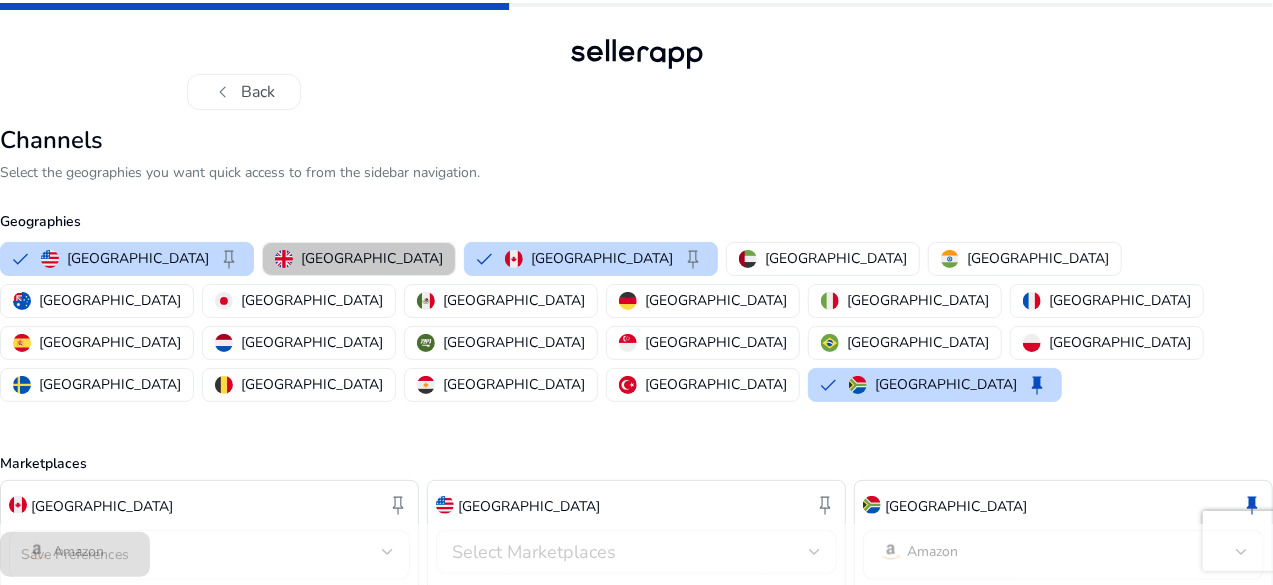 click on "[GEOGRAPHIC_DATA]" at bounding box center [372, 258] 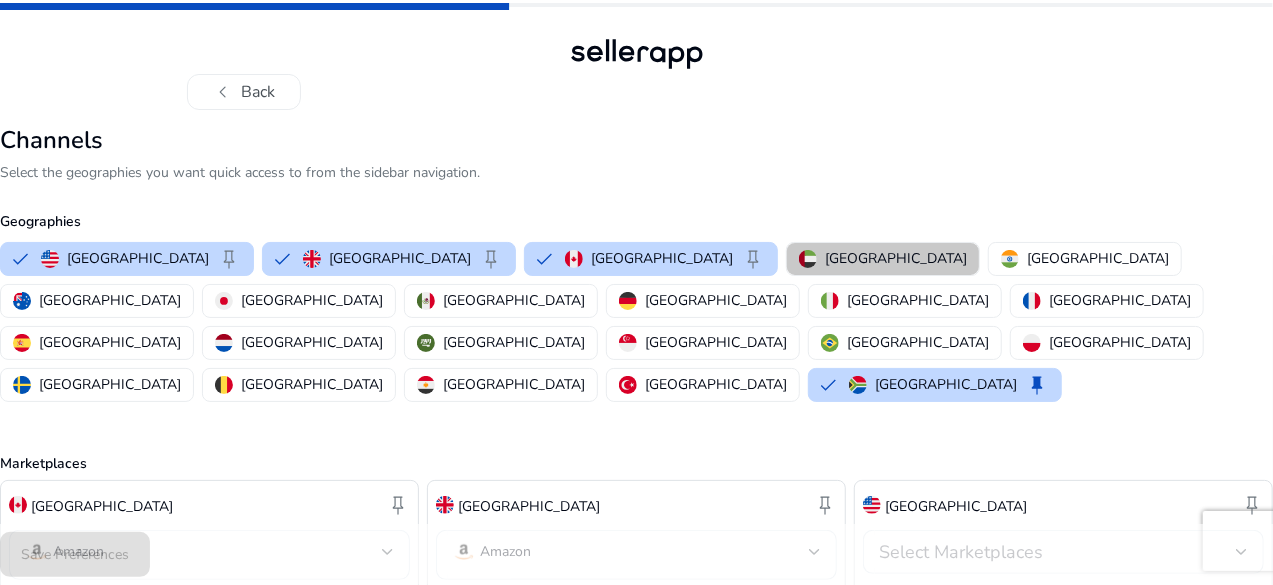 click on "[GEOGRAPHIC_DATA]" at bounding box center [896, 258] 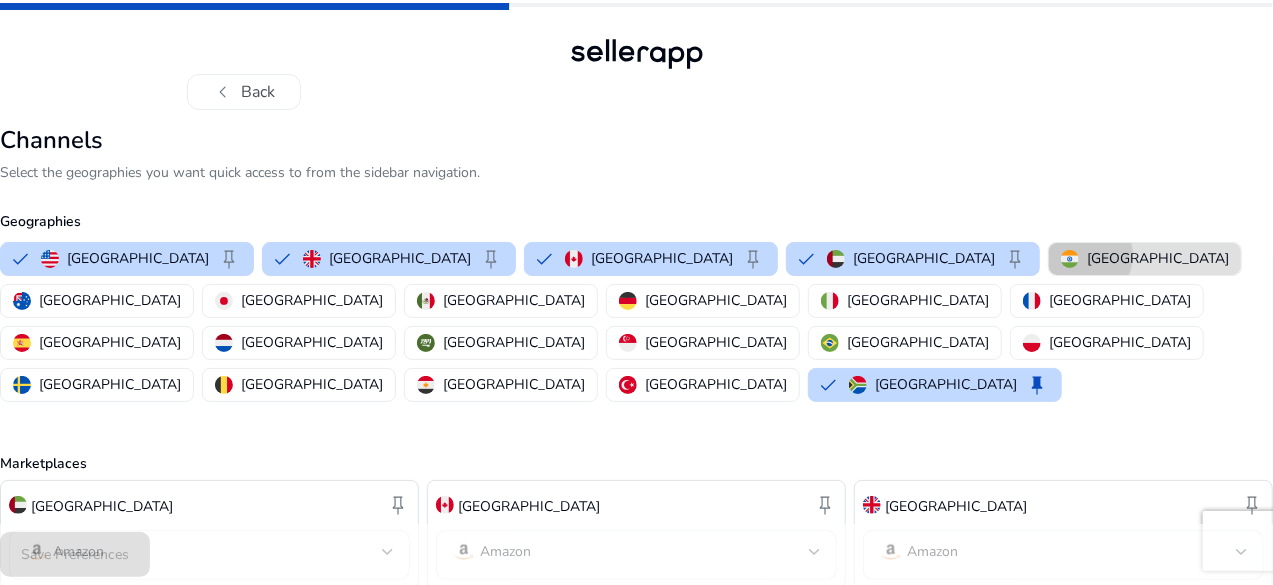 click on "[GEOGRAPHIC_DATA]" at bounding box center [1145, 258] 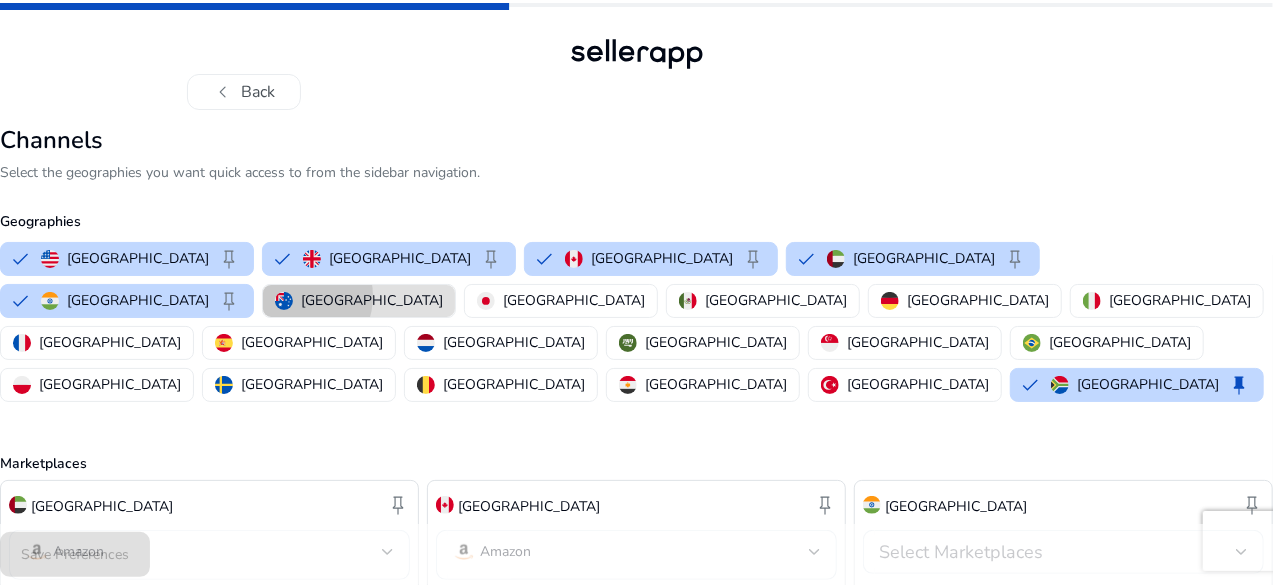 click on "[GEOGRAPHIC_DATA]" at bounding box center [359, 300] 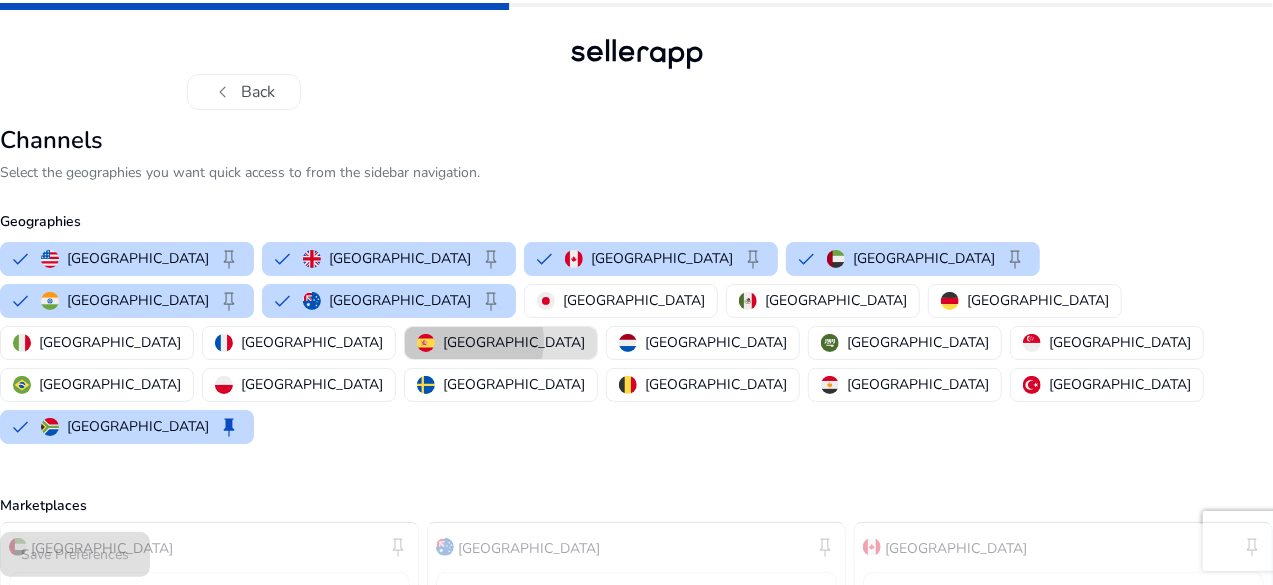 click on "[GEOGRAPHIC_DATA]" at bounding box center (514, 342) 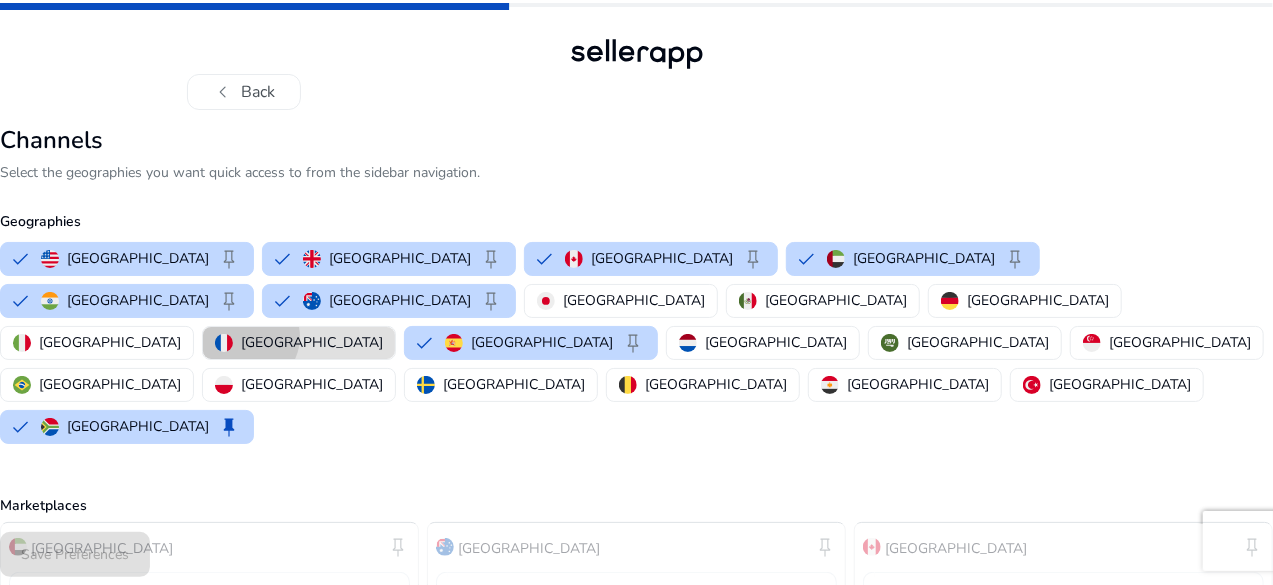 click on "[GEOGRAPHIC_DATA]" at bounding box center (312, 342) 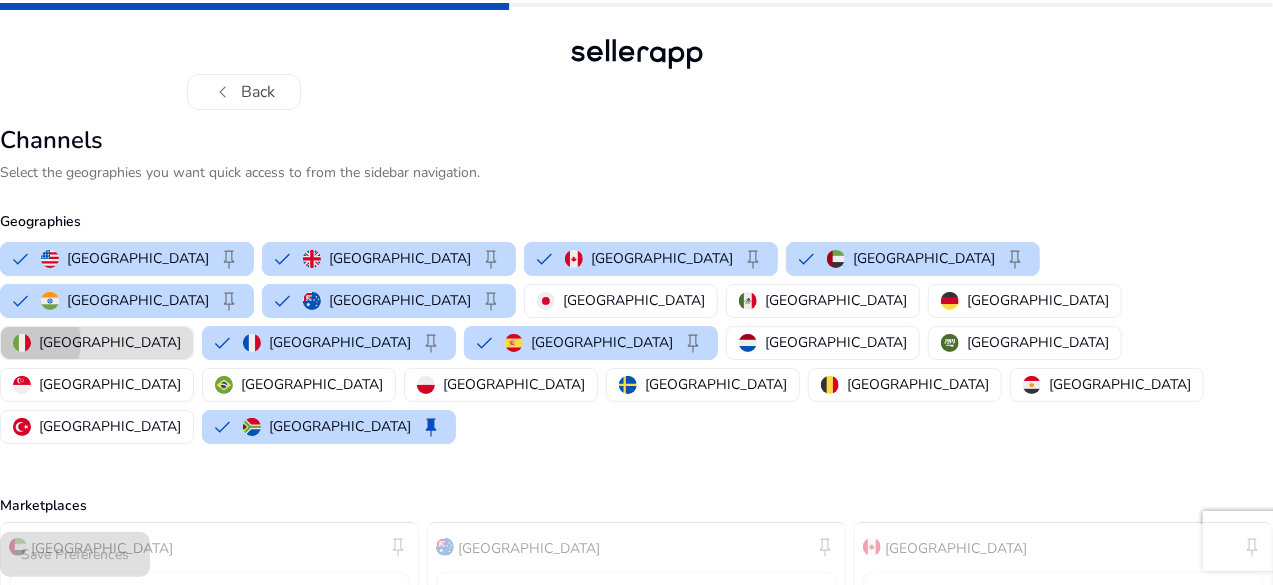 click at bounding box center [22, 343] 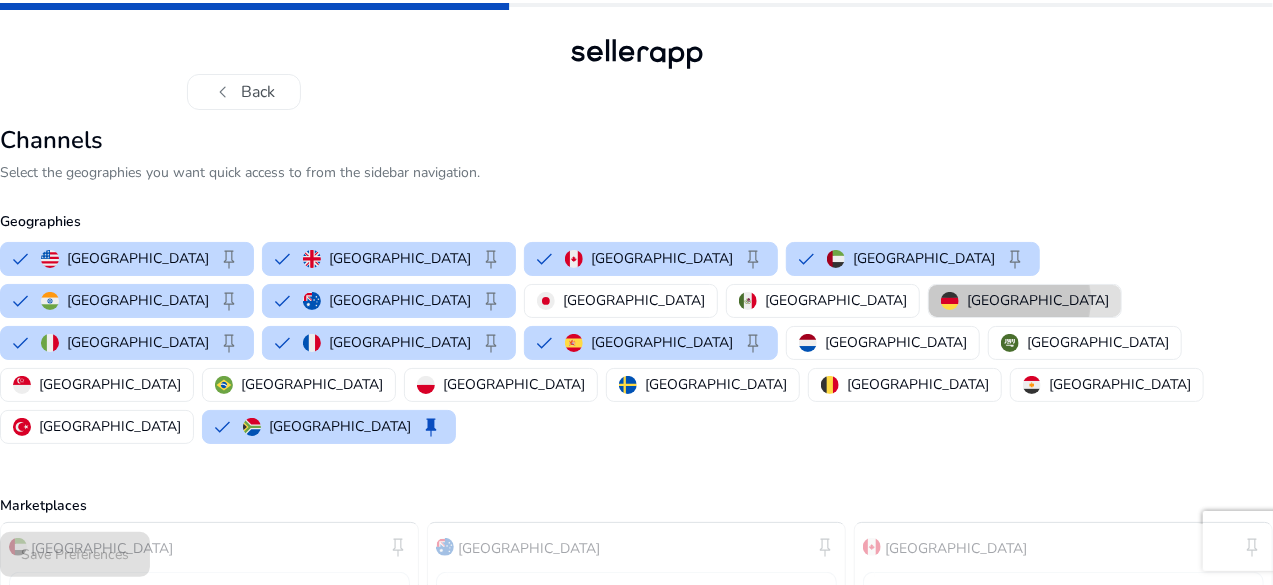 click on "[GEOGRAPHIC_DATA]" at bounding box center [1038, 300] 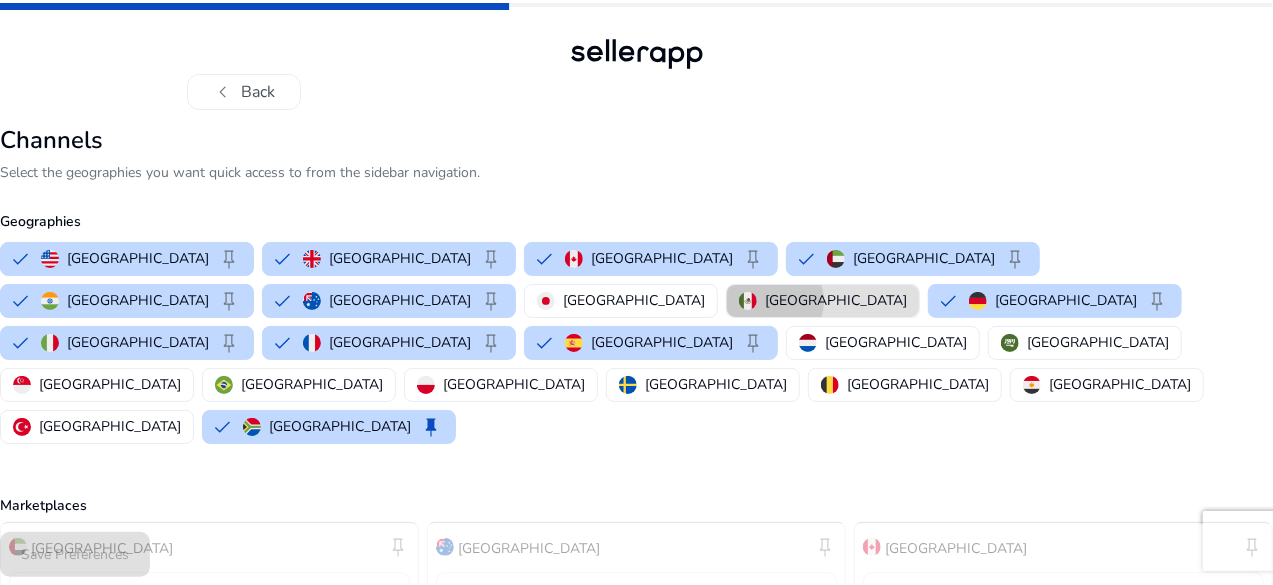 click on "[GEOGRAPHIC_DATA]" at bounding box center [836, 300] 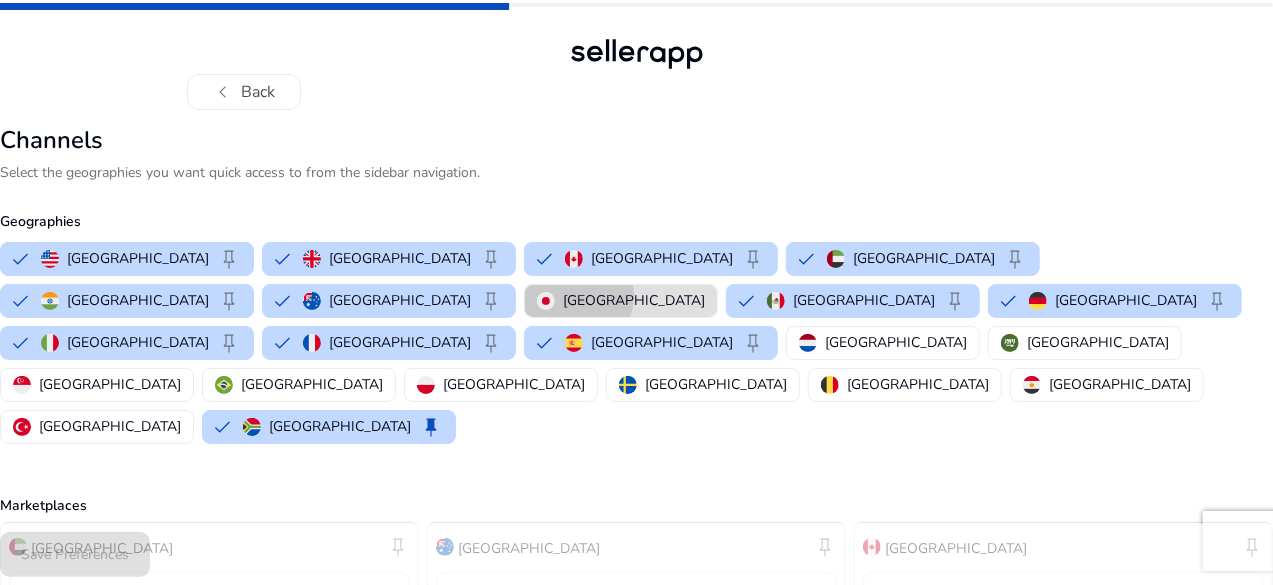 click on "[GEOGRAPHIC_DATA]" at bounding box center [634, 300] 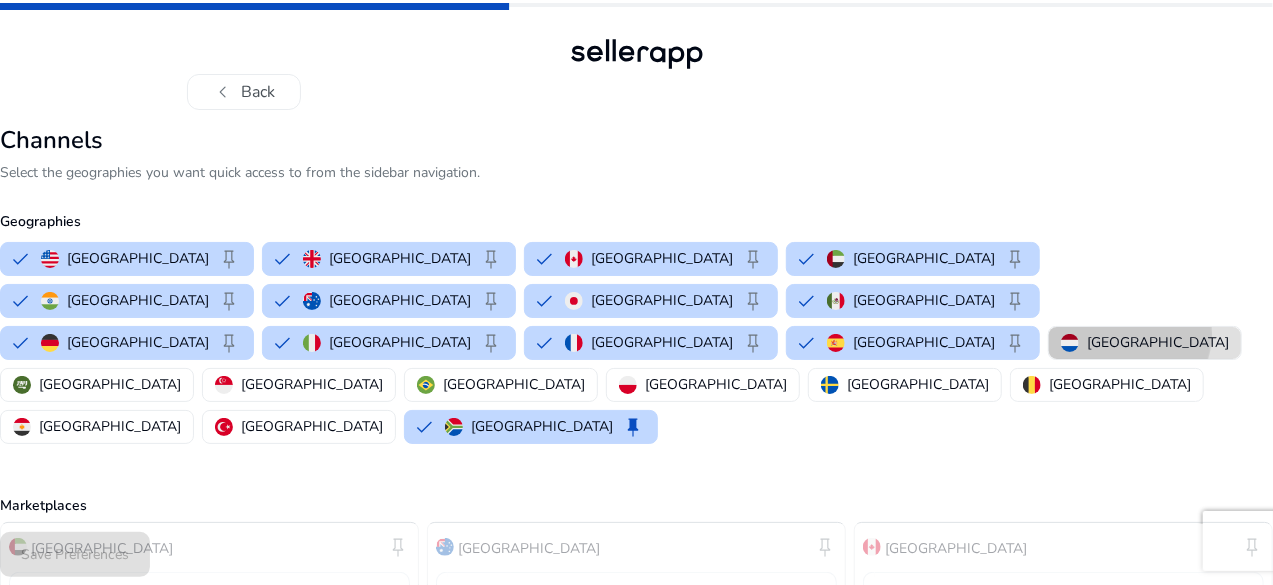 click on "[GEOGRAPHIC_DATA]" at bounding box center [1158, 342] 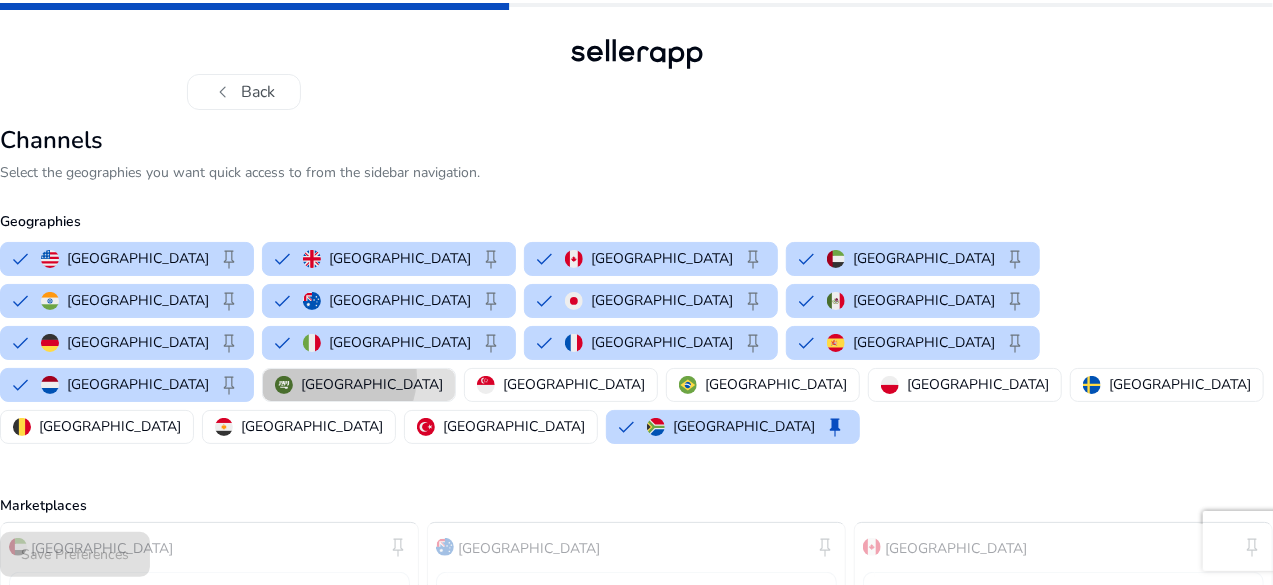 click on "[GEOGRAPHIC_DATA]" at bounding box center (372, 384) 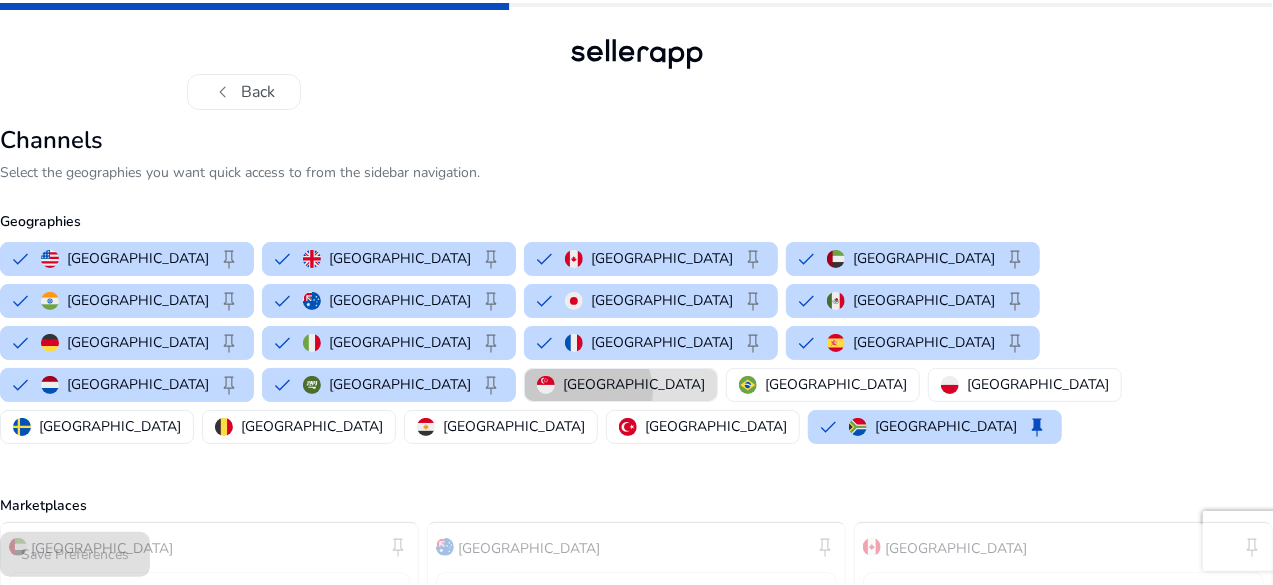 click on "[GEOGRAPHIC_DATA]" at bounding box center (634, 384) 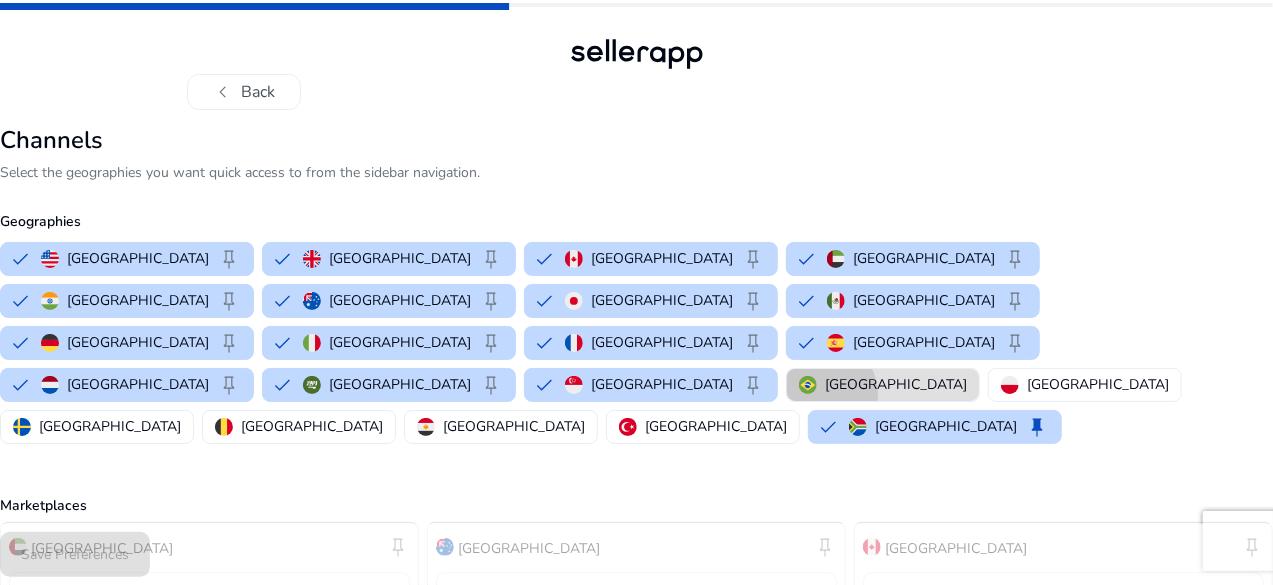 click on "[GEOGRAPHIC_DATA]" at bounding box center [883, 384] 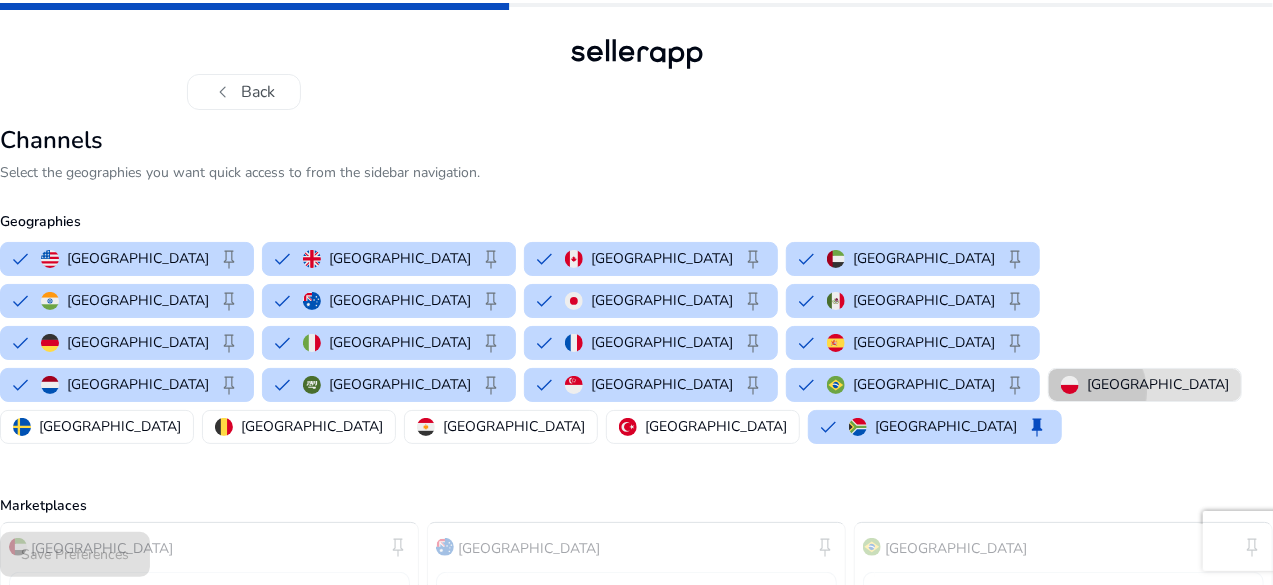 click on "[GEOGRAPHIC_DATA]" at bounding box center (1158, 384) 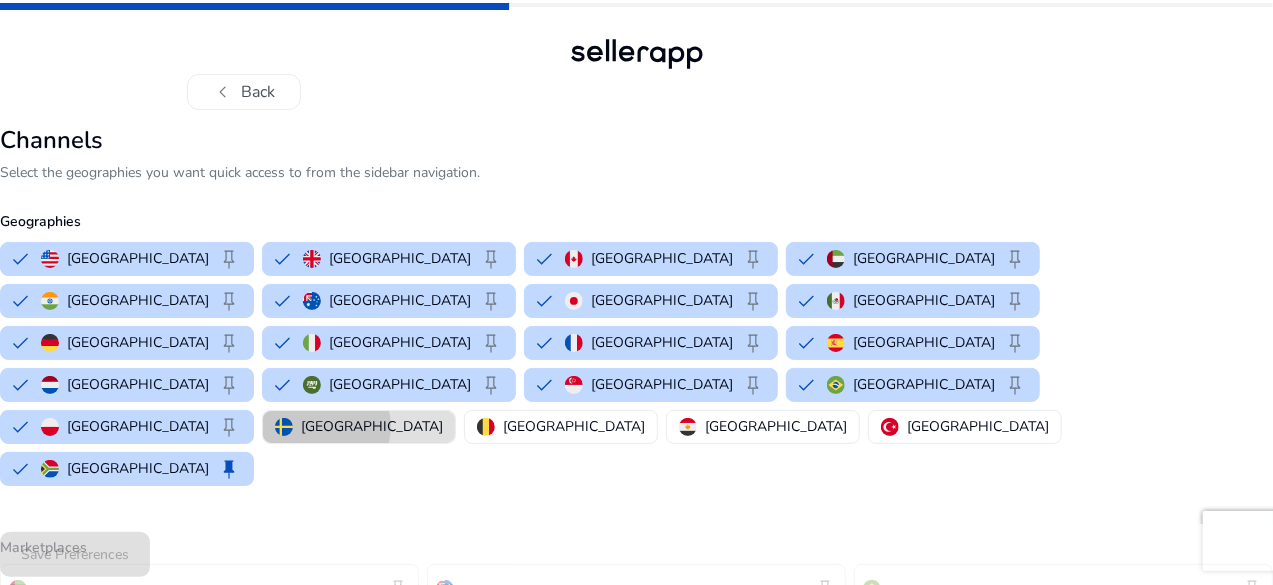 click on "[GEOGRAPHIC_DATA]" at bounding box center (372, 426) 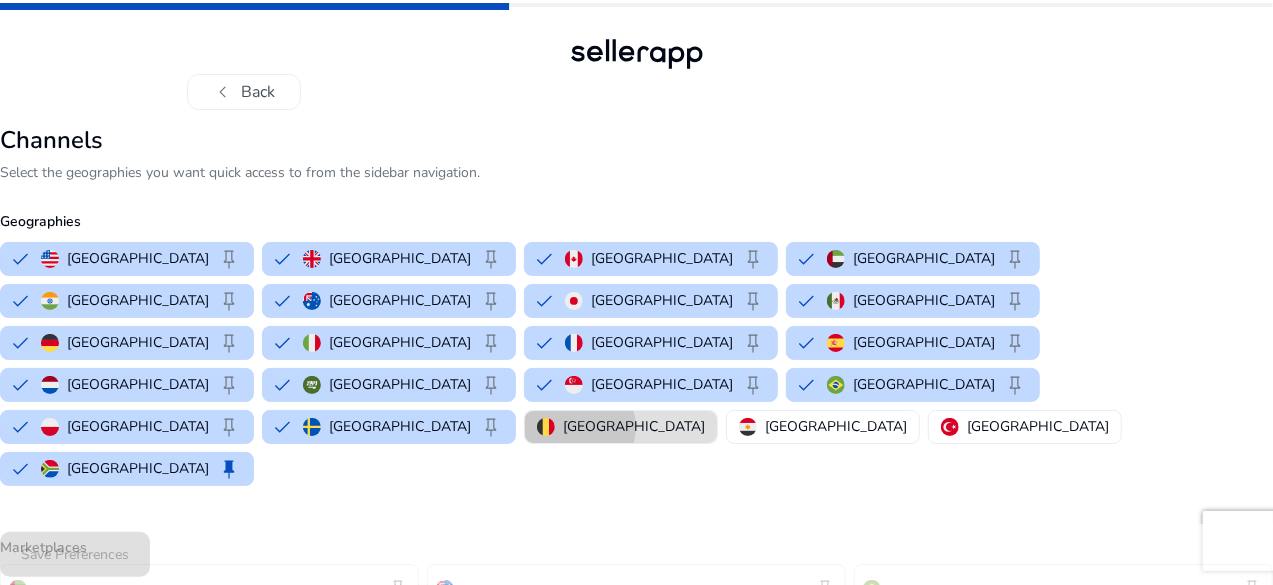 click on "[GEOGRAPHIC_DATA]" at bounding box center (634, 426) 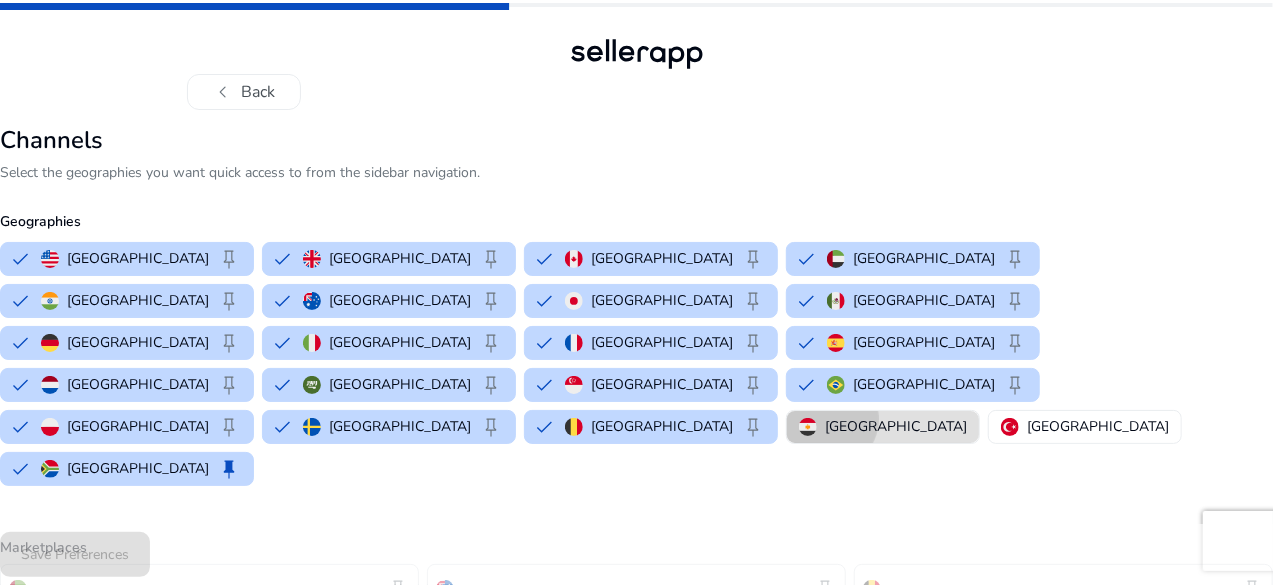 click on "[GEOGRAPHIC_DATA]" at bounding box center (896, 426) 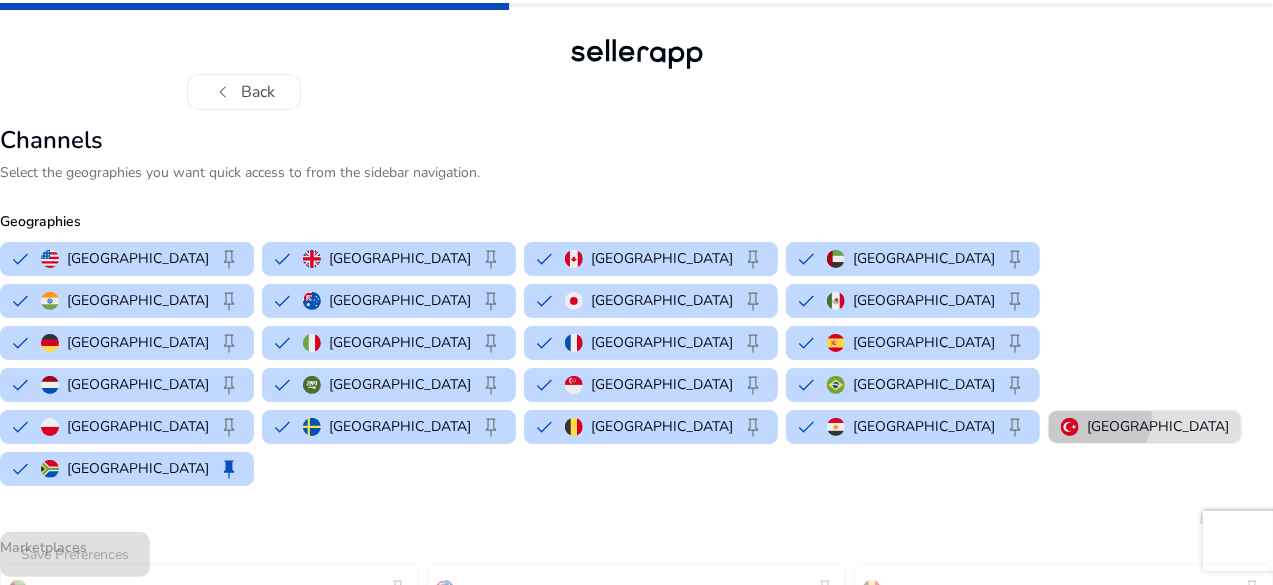 click on "[GEOGRAPHIC_DATA]" at bounding box center [1158, 426] 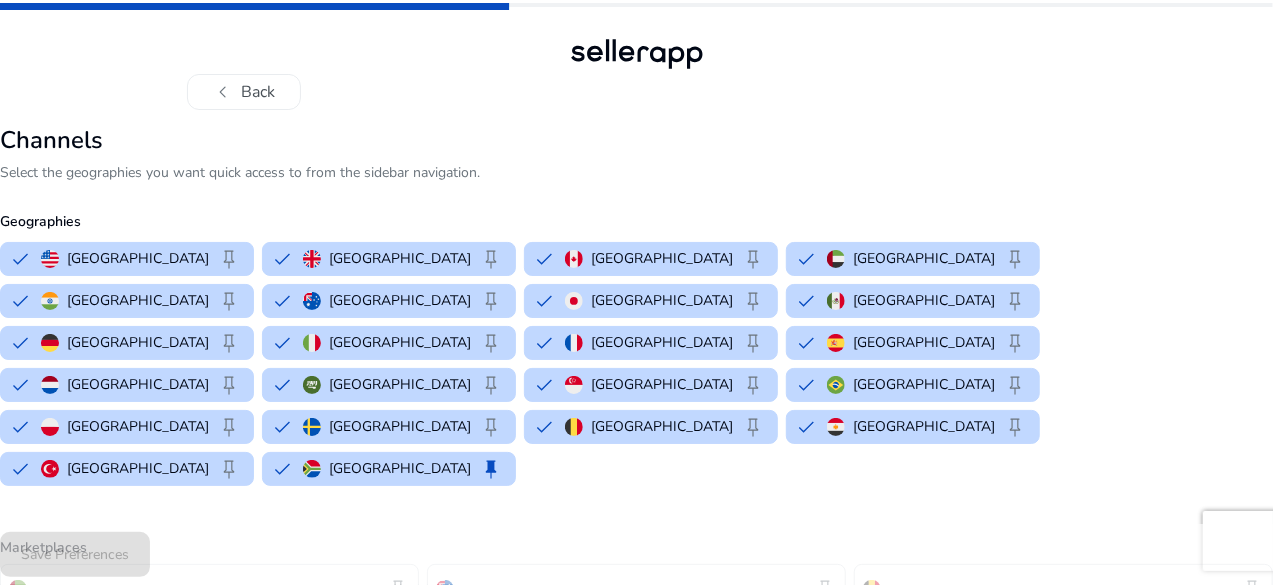 scroll, scrollTop: 3, scrollLeft: 0, axis: vertical 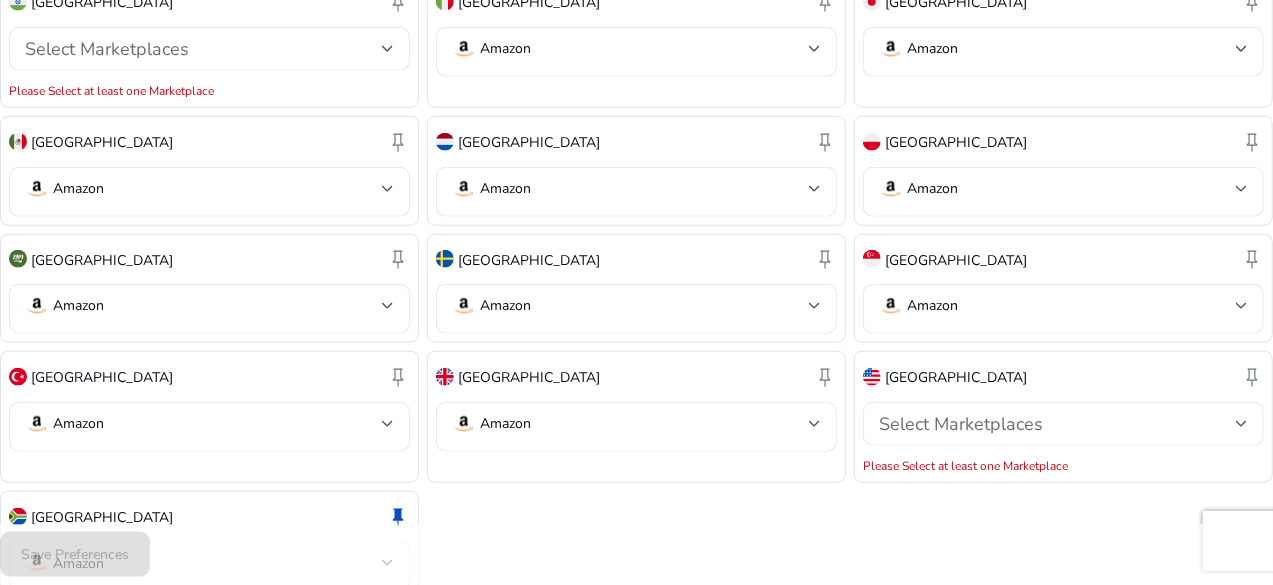 click on "Save Preferences" 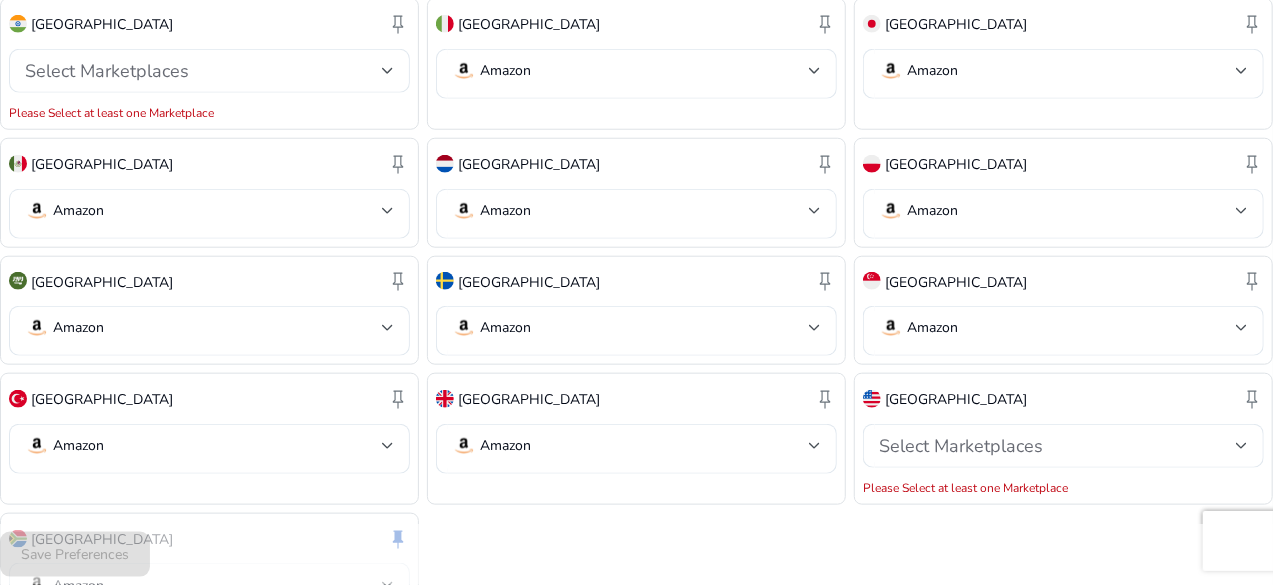 scroll, scrollTop: 940, scrollLeft: 0, axis: vertical 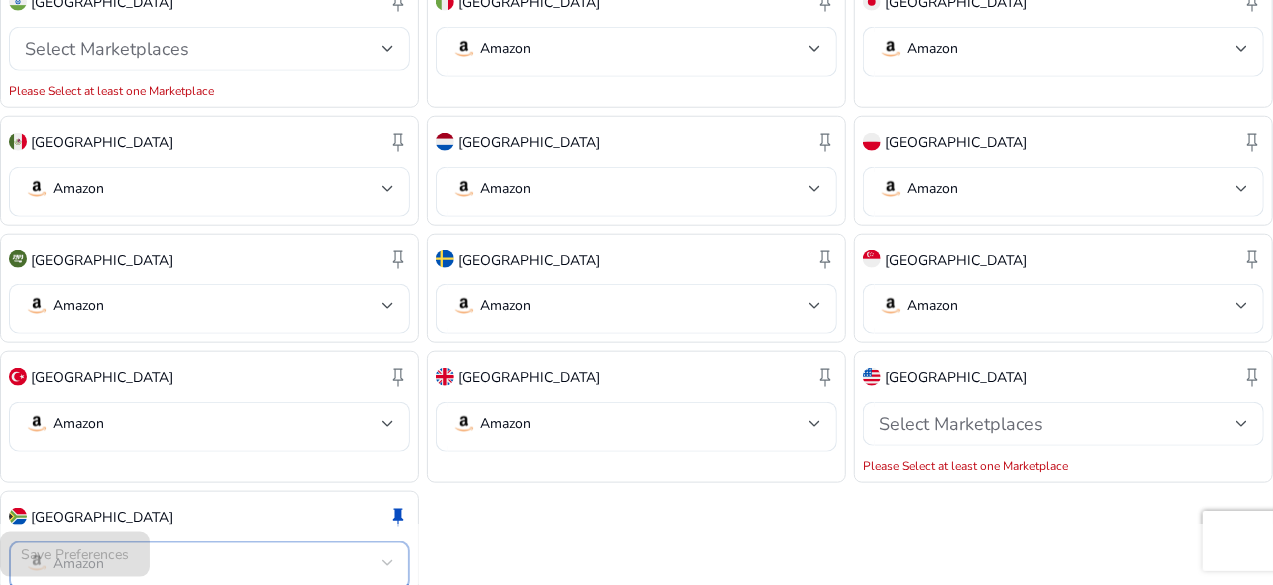 click at bounding box center [388, 563] 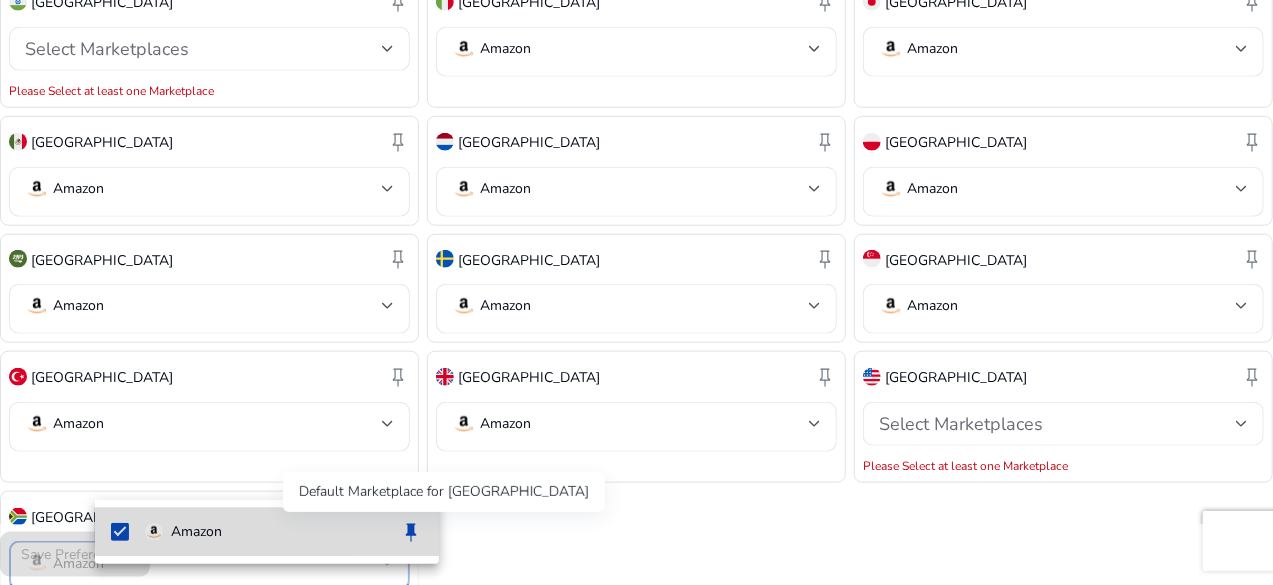 click on "keep" at bounding box center [411, 532] 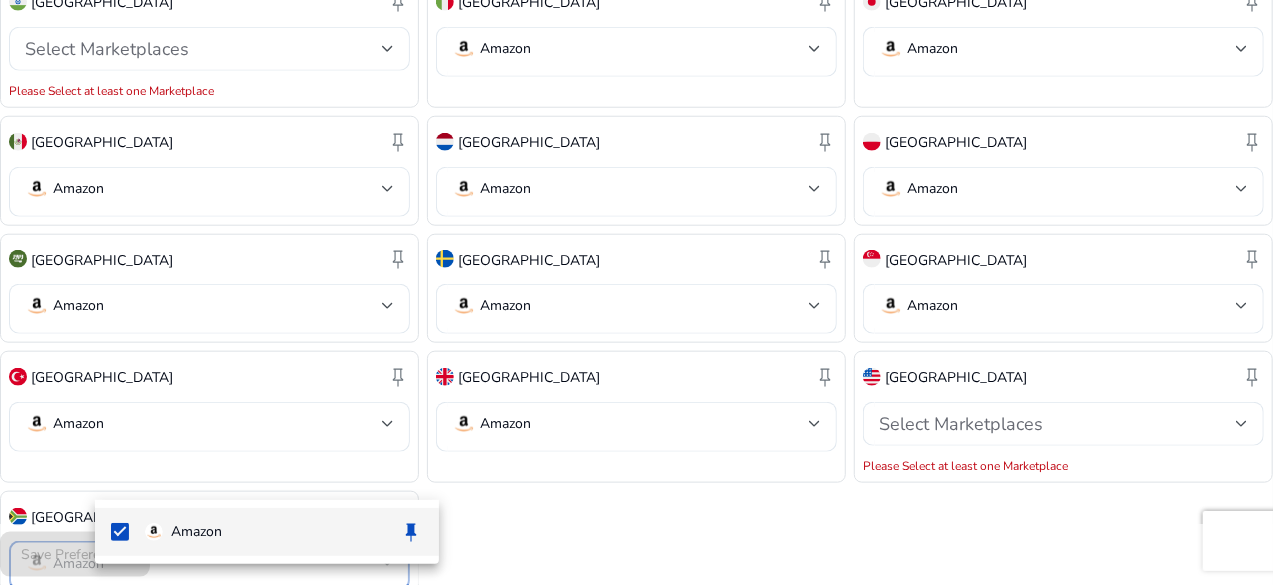 click at bounding box center (636, 292) 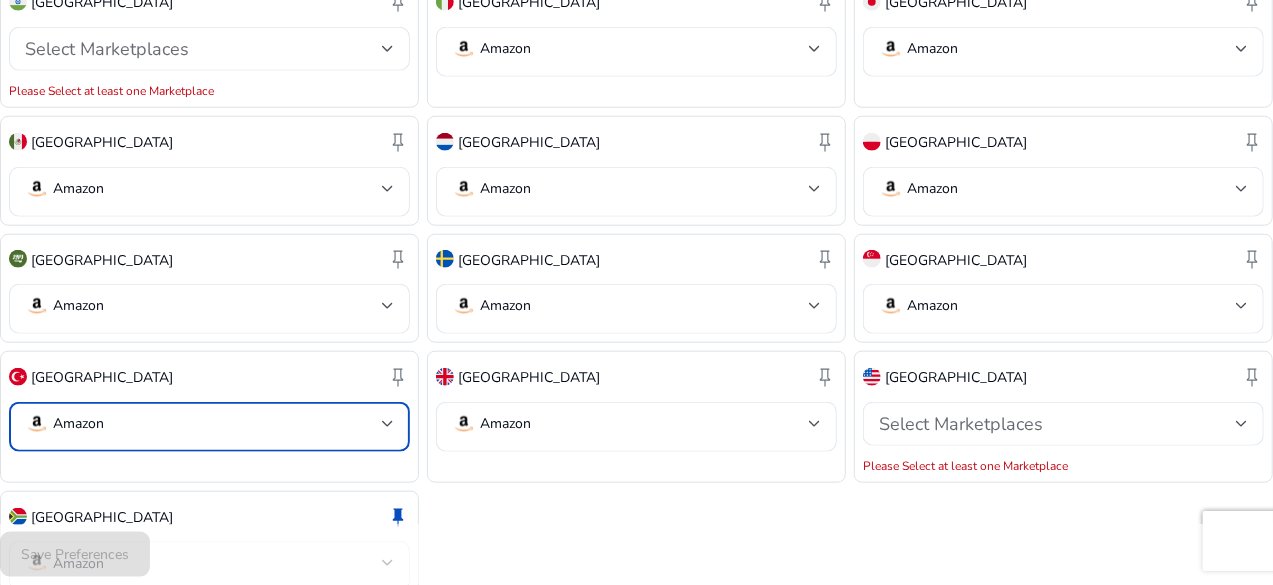 click at bounding box center (388, 424) 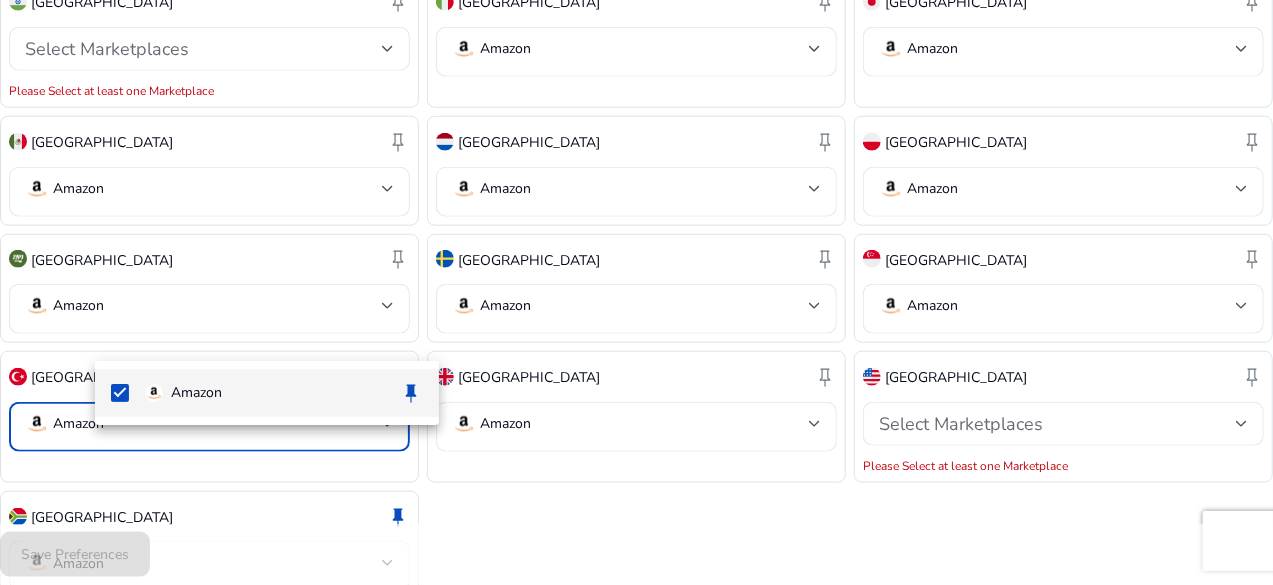 click at bounding box center (636, 292) 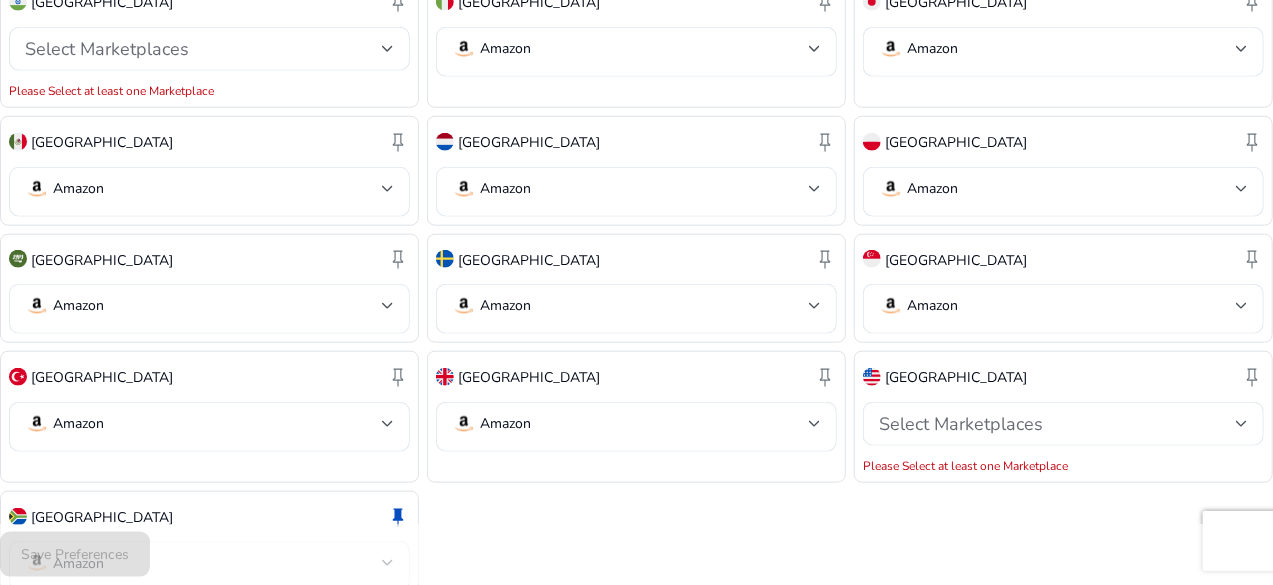 click on "Amazon" 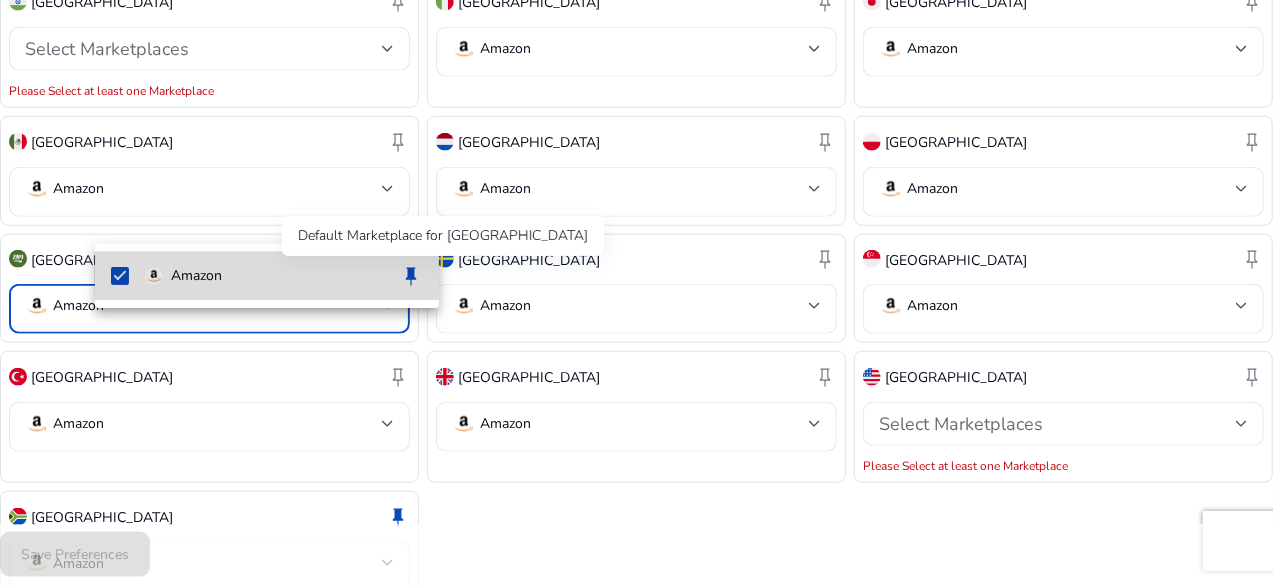 click on "keep" at bounding box center [411, 276] 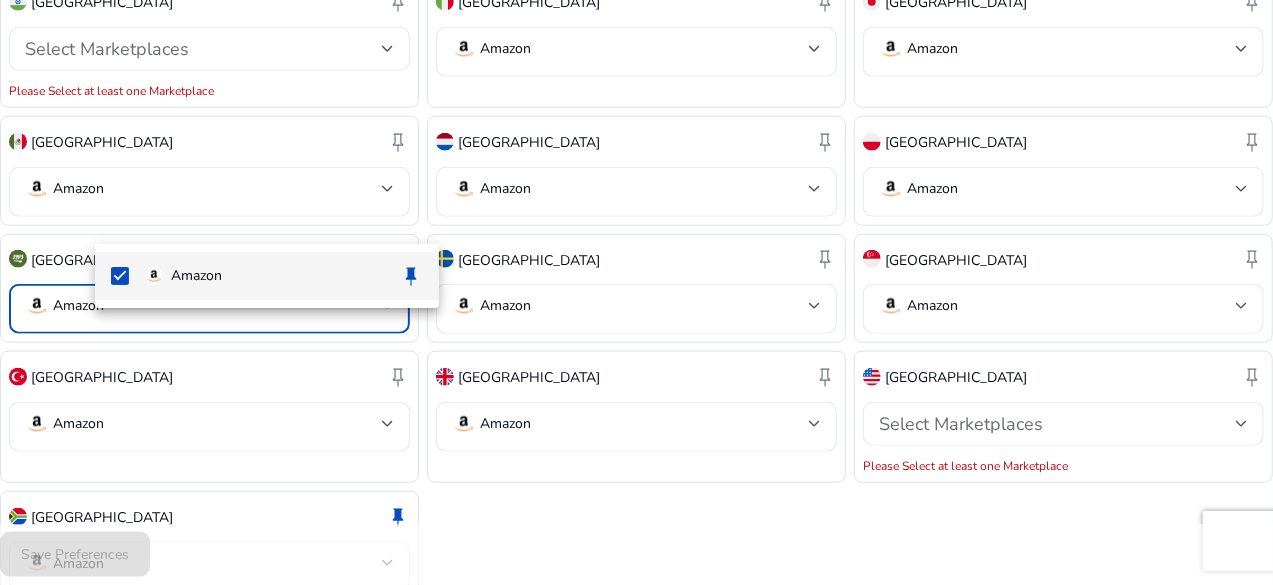 click at bounding box center [636, 292] 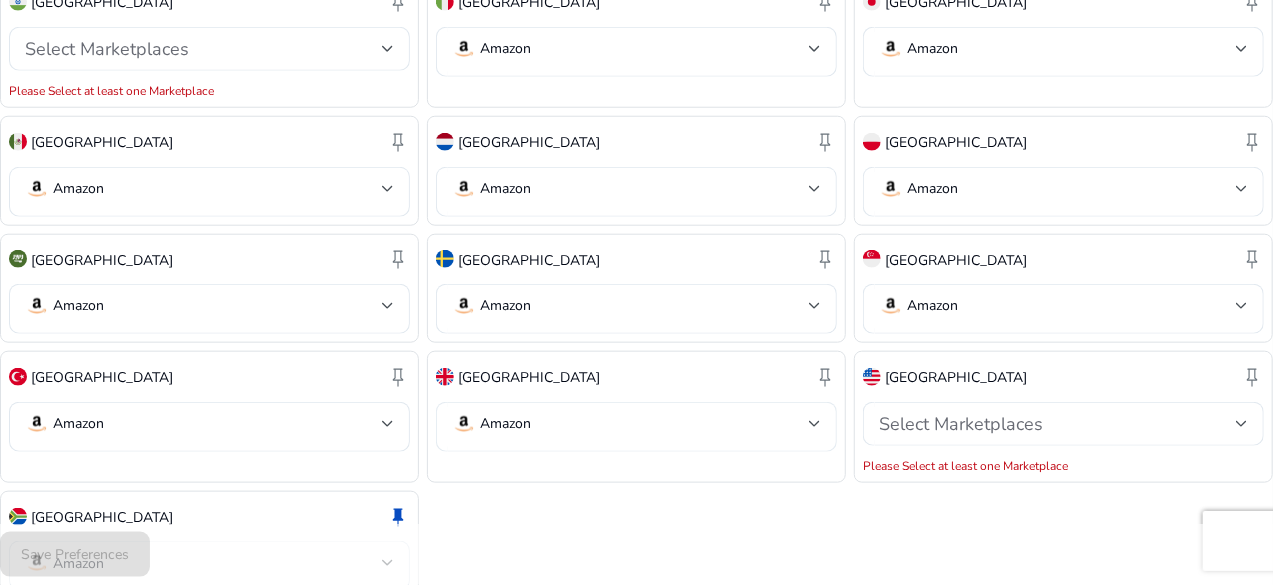 click at bounding box center (815, 424) 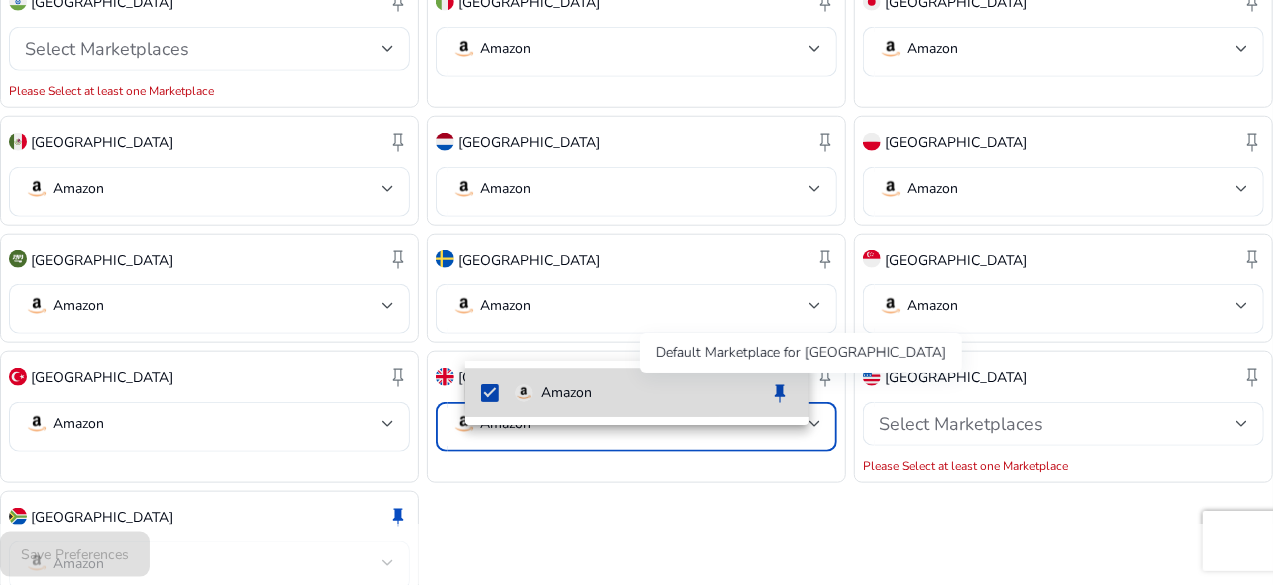 click on "keep" at bounding box center [781, 393] 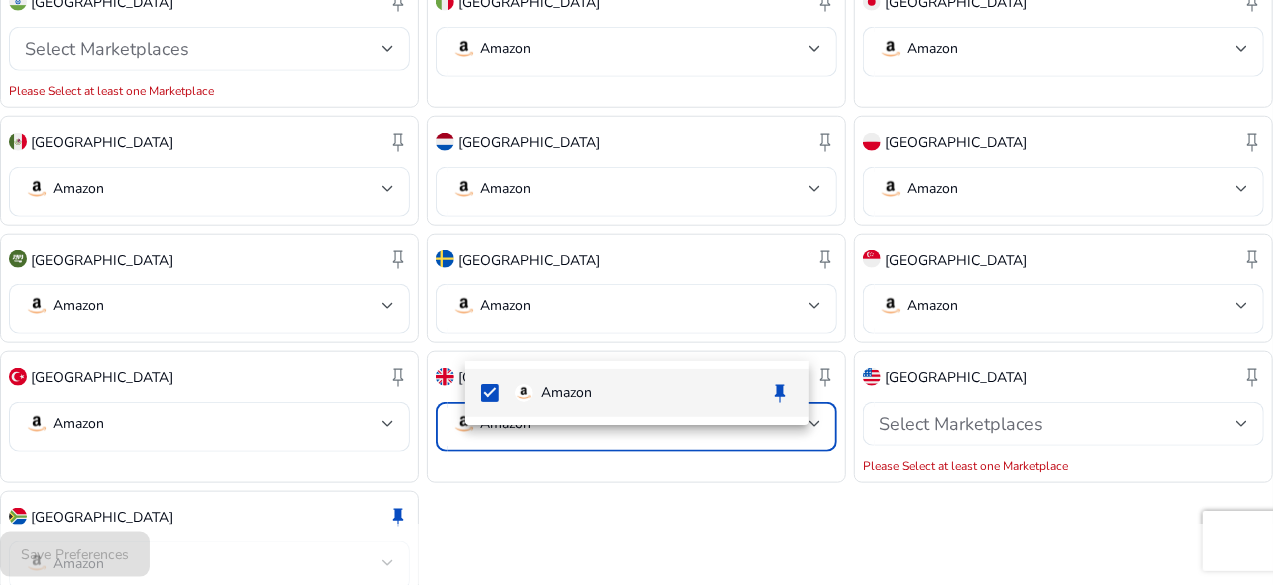 click at bounding box center (636, 292) 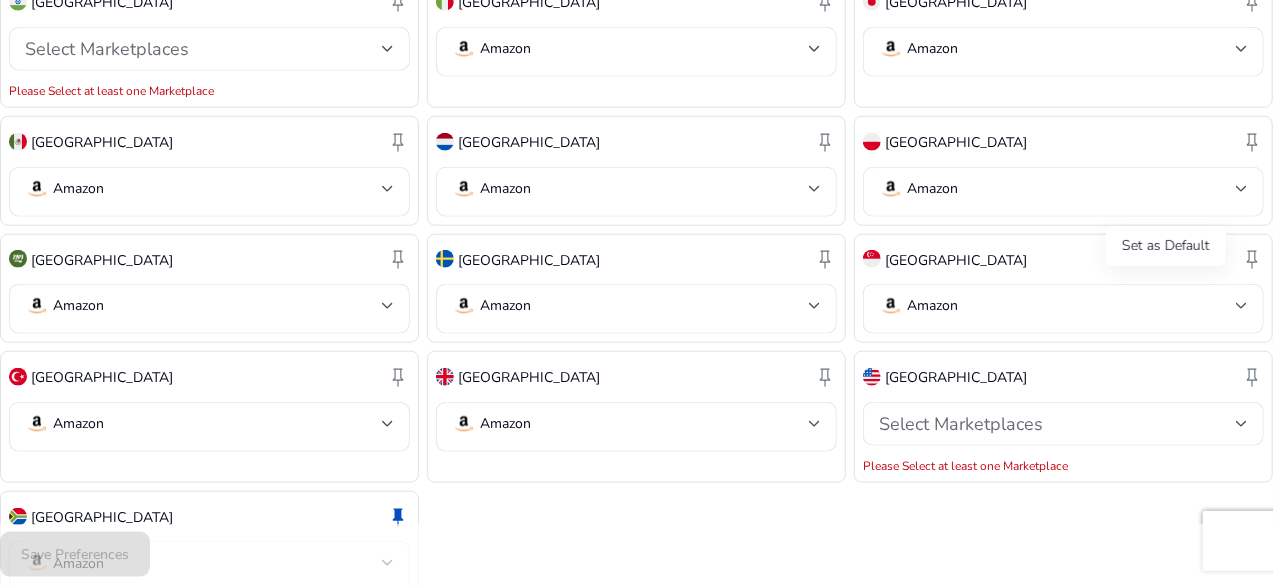 click on "keep" 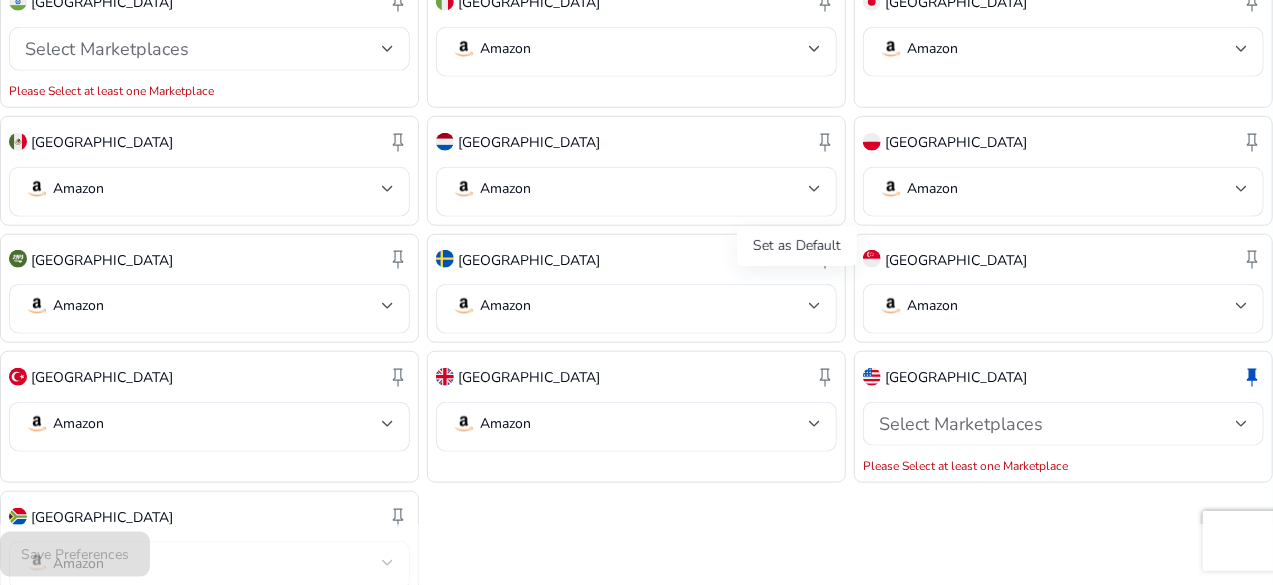 click on "keep" 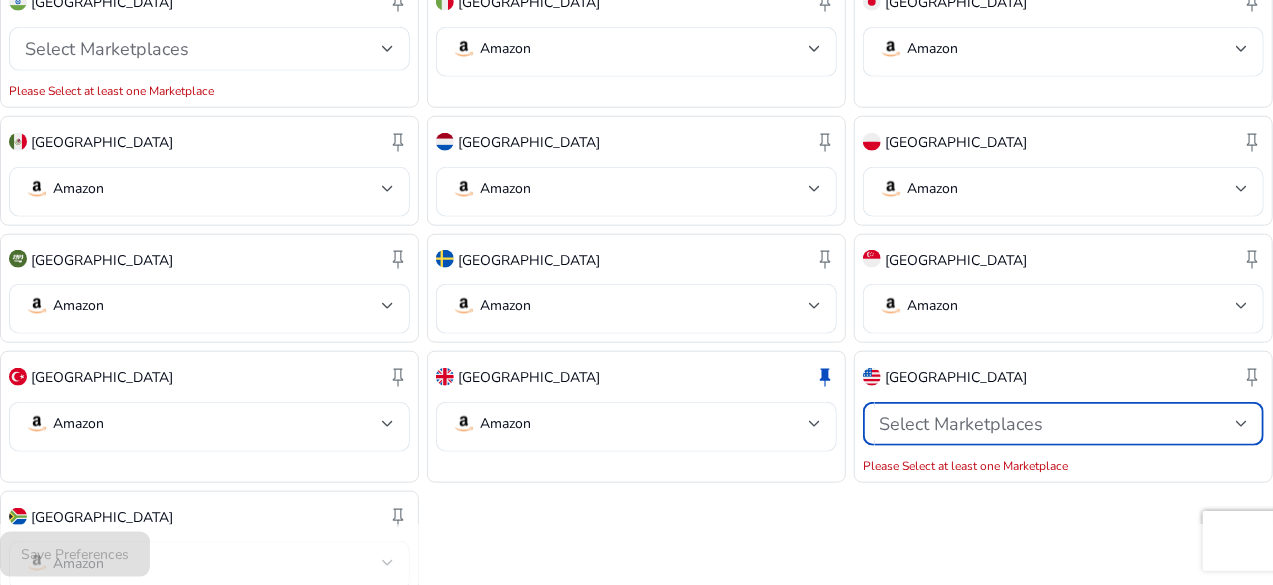 click at bounding box center (1242, 424) 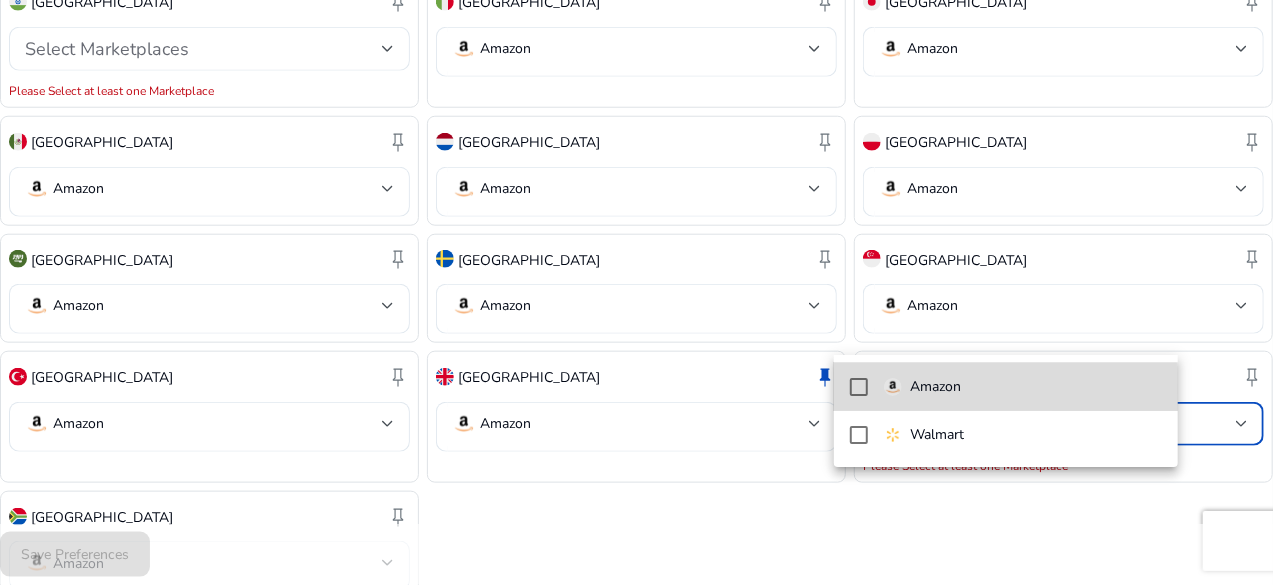 click at bounding box center [859, 387] 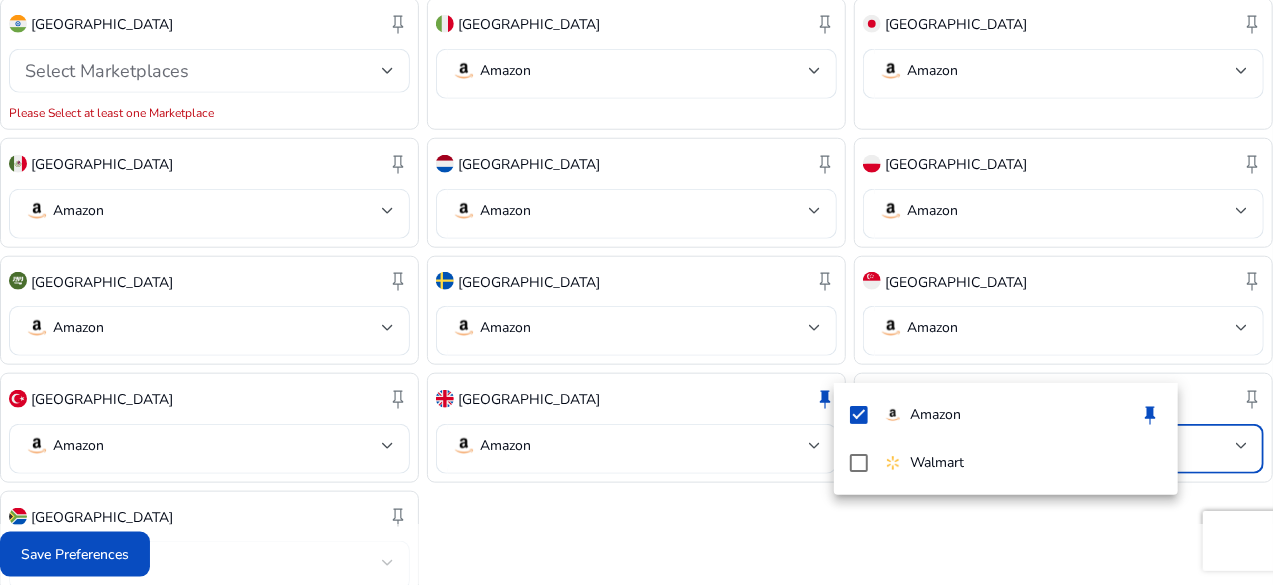 click at bounding box center (636, 292) 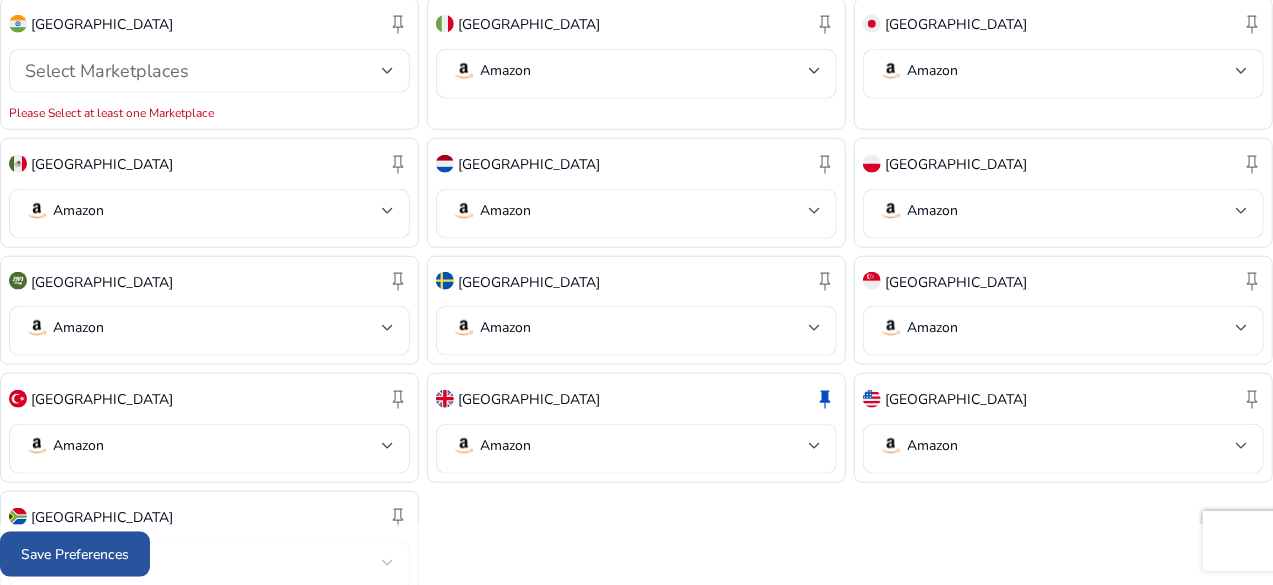 click on "Save Preferences" 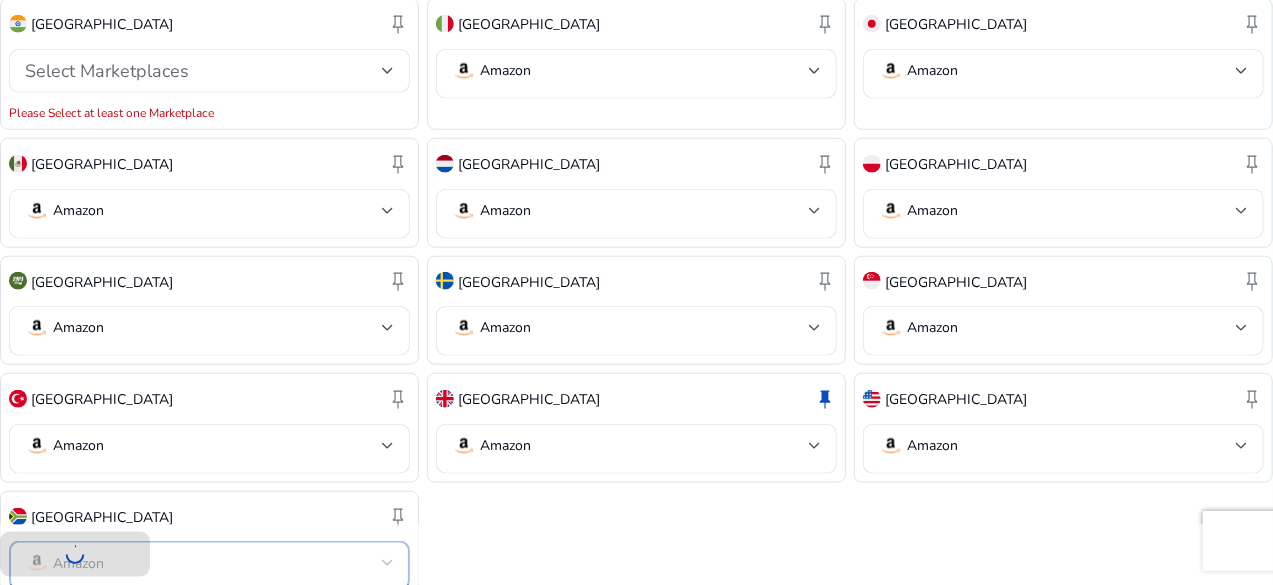 click at bounding box center [388, 563] 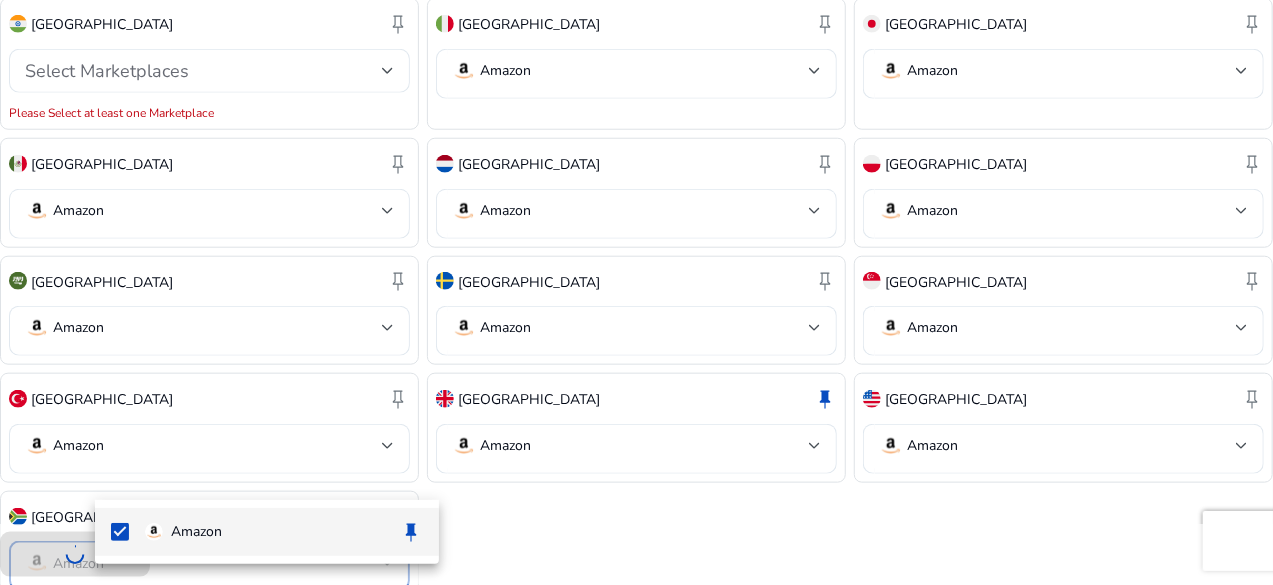 click at bounding box center [636, 292] 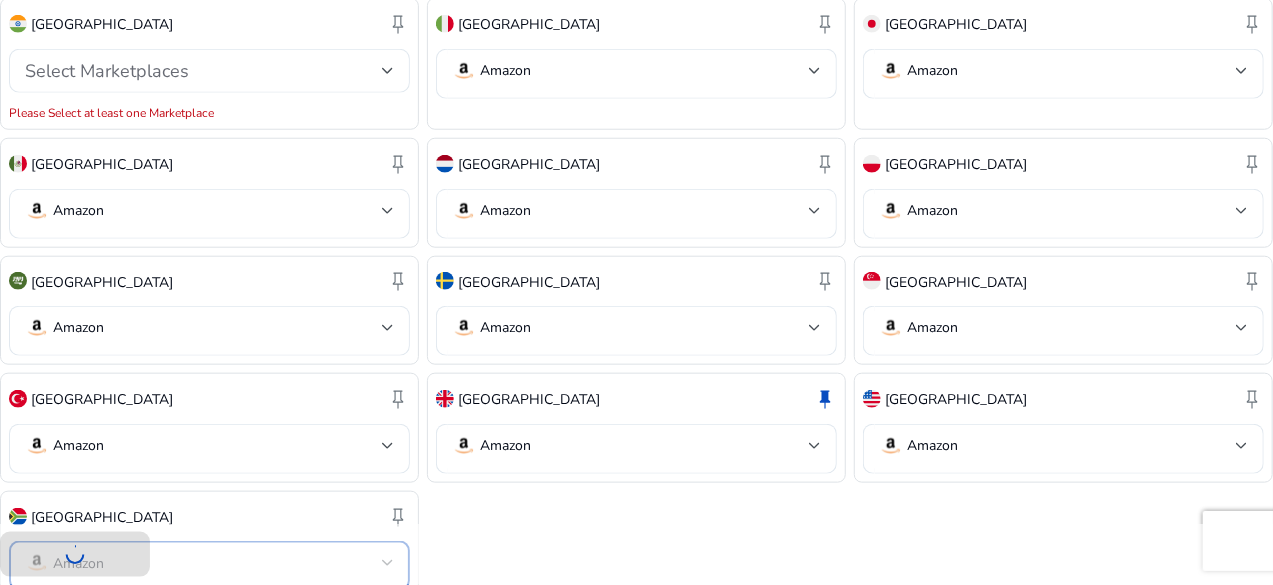 click at bounding box center [388, 563] 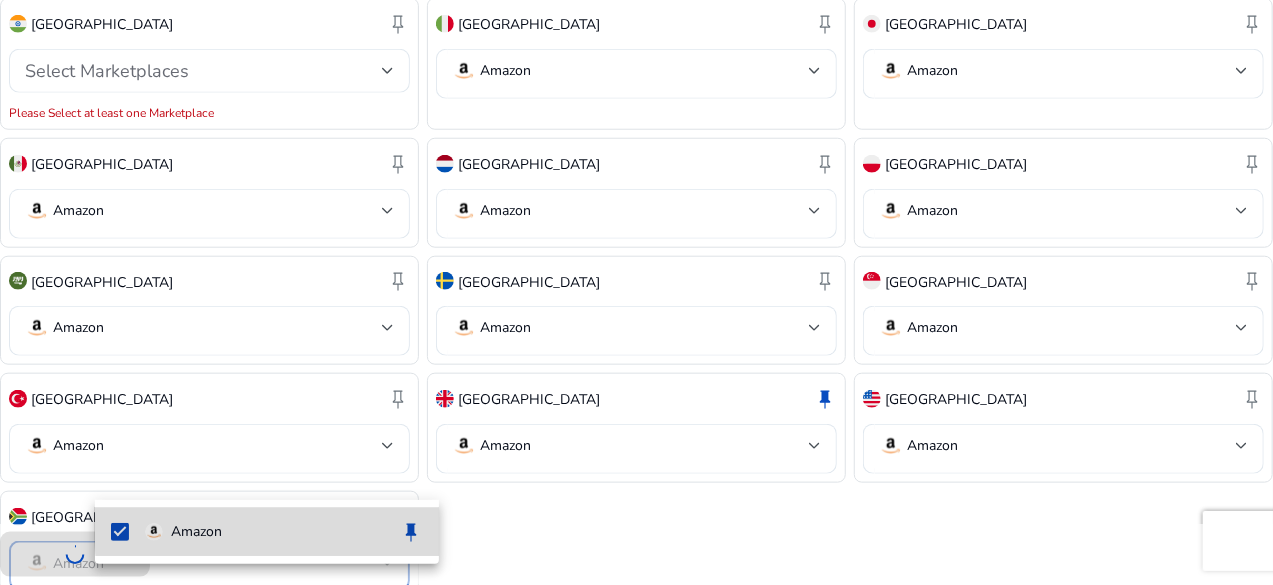 click on "Amazon   keep" at bounding box center (284, 532) 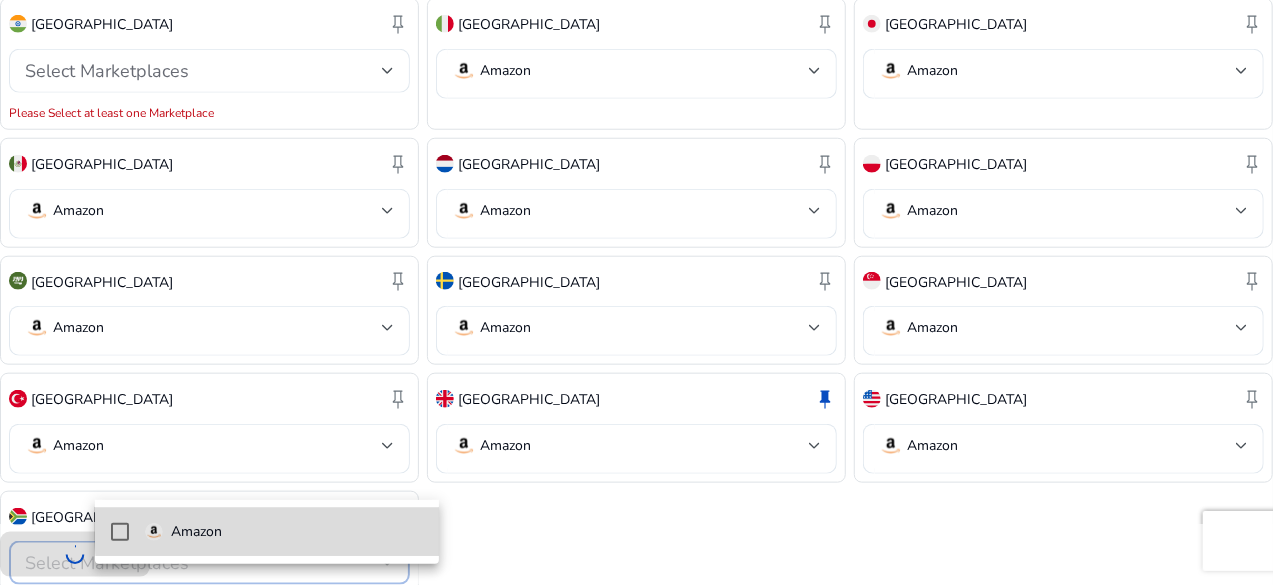 click on "Amazon" at bounding box center (284, 532) 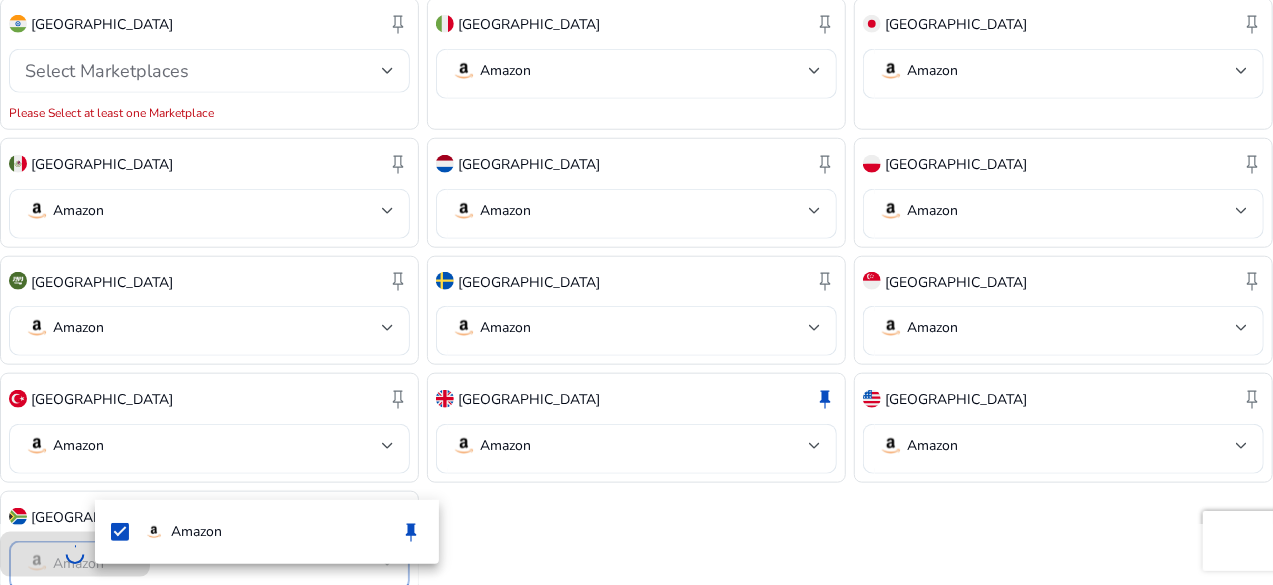click at bounding box center [636, 292] 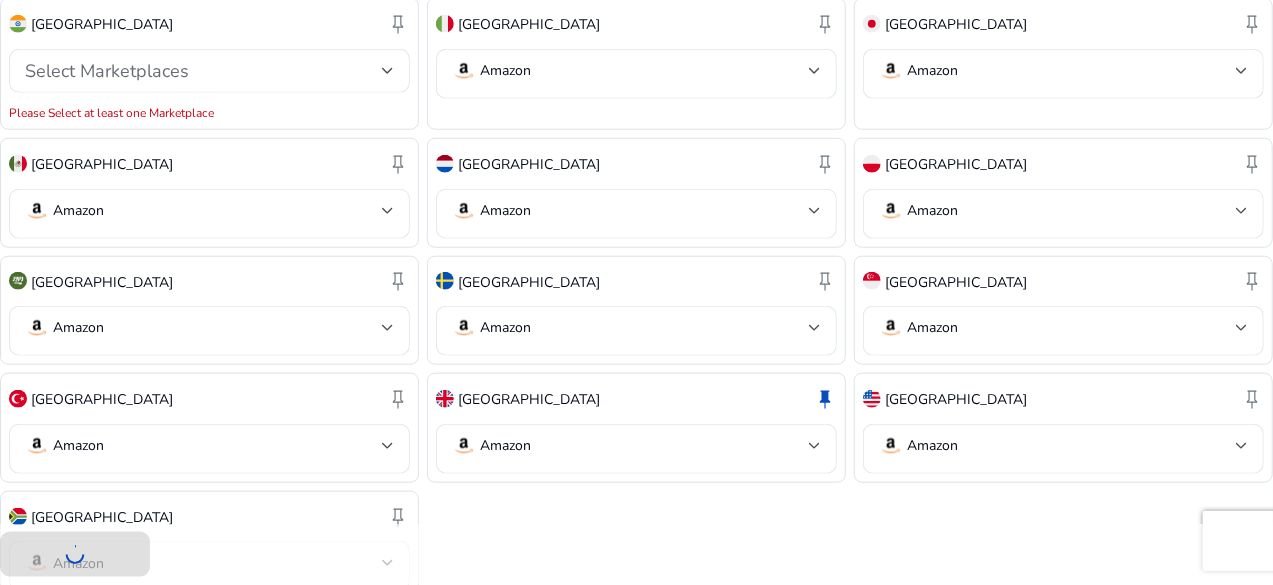 click on "chevron_left   Back  Channels  Select the geographies you want quick access to from the sidebar navigation.  Geographies  United States   keep   United Kingdom   keep   Canada   keep   United Arab Emirates   keep   India   keep   Australia   keep   Japan   keep   Mexico   keep   Germany   keep   Italy   keep   France   keep   Spain   keep   Netherlands   keep   Saudi Arabia   keep   Singapore   keep   Brazil   keep   Poland   keep   Sweden   keep   Belgium   keep   Egypt   keep   Turkey   keep   South Africa   keep  Marketplaces United Arab Emirates  keep   Amazon  Australia  keep   Amazon  Belgium  keep   Amazon  Brazil  keep   Amazon  Canada  keep   Amazon  Germany  keep   Amazon  Egypt  keep   Amazon  Spain  keep   Amazon  France  keep   Amazon  India  keep  Select Marketplaces  Please Select at least one Marketplace  Italy  keep   Amazon  Japan  keep   Amazon  Mexico  keep   Amazon  Netherlands  keep   Amazon  Poland  keep   Amazon  Saudi Arabia  keep   Amazon  Sweden  keep   Amazon  Singapore  keep" 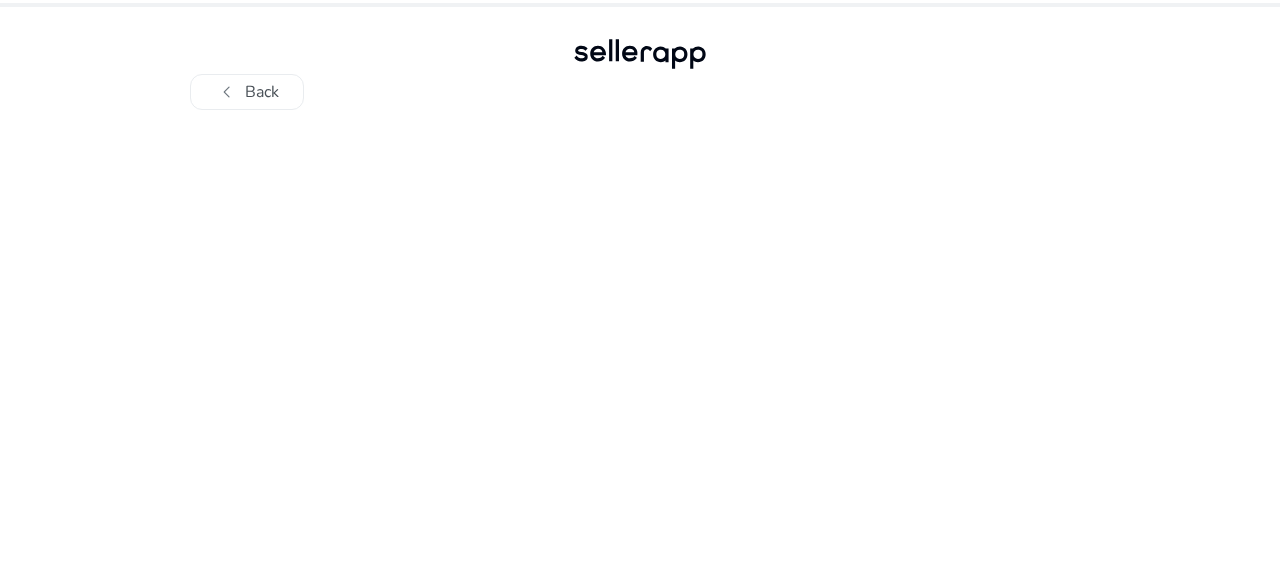 scroll, scrollTop: 0, scrollLeft: 0, axis: both 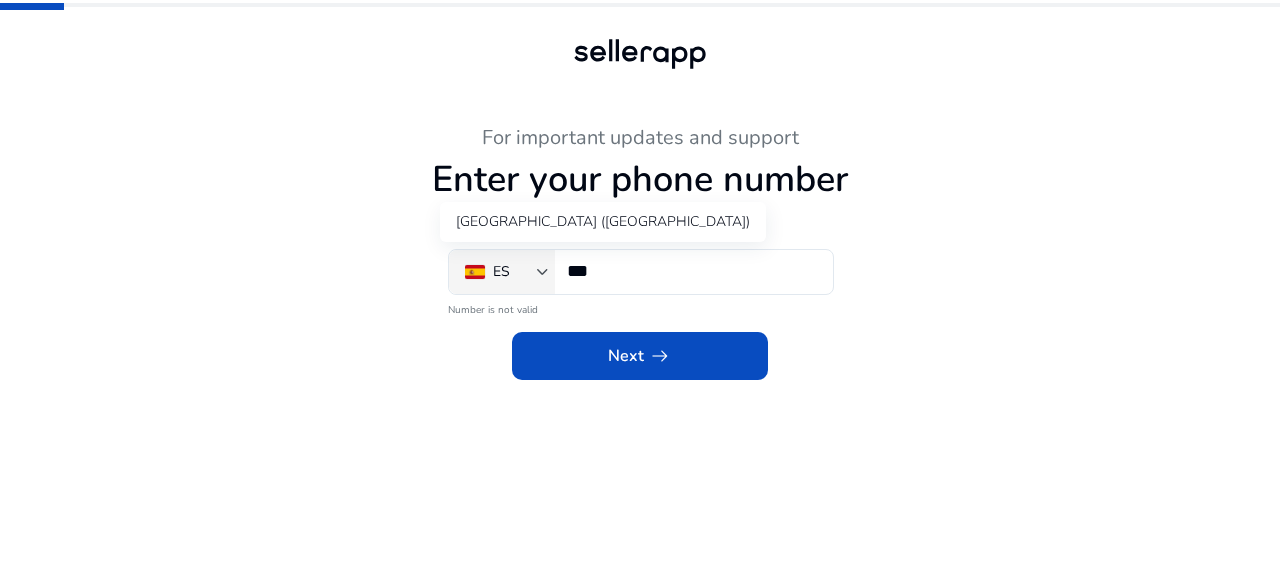 click at bounding box center (543, 272) 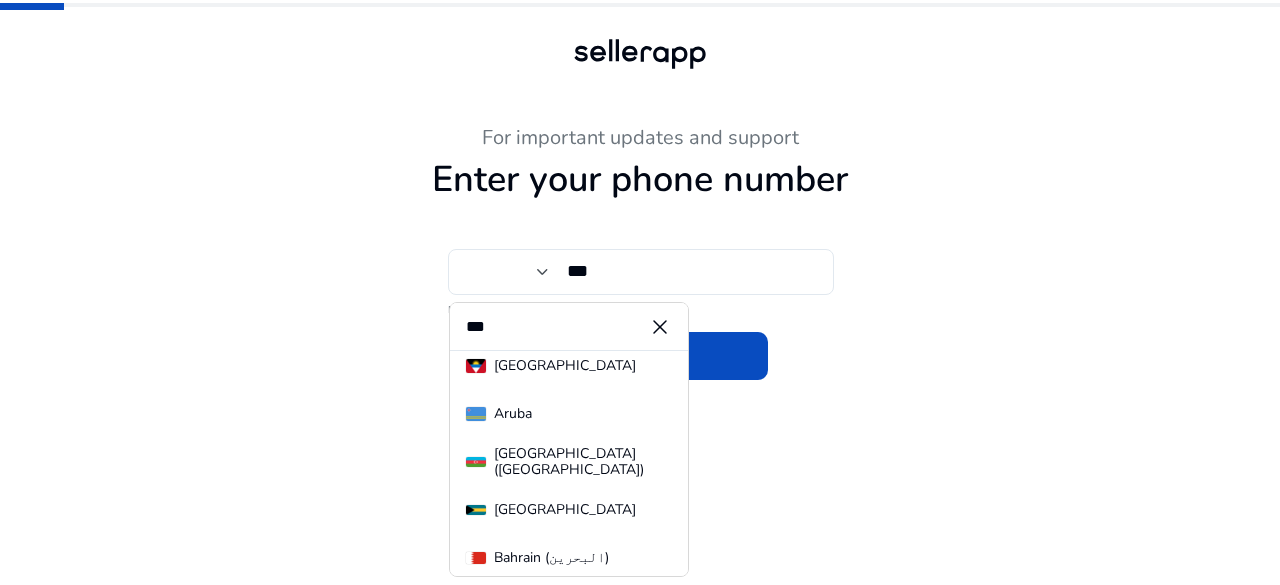 scroll, scrollTop: 0, scrollLeft: 0, axis: both 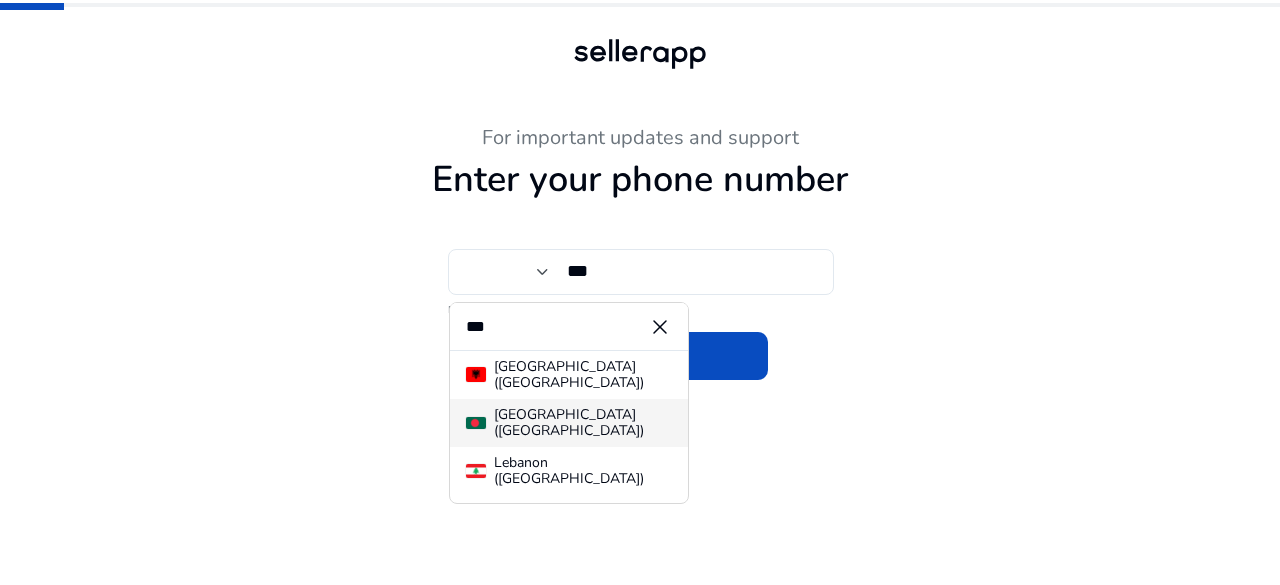 type on "***" 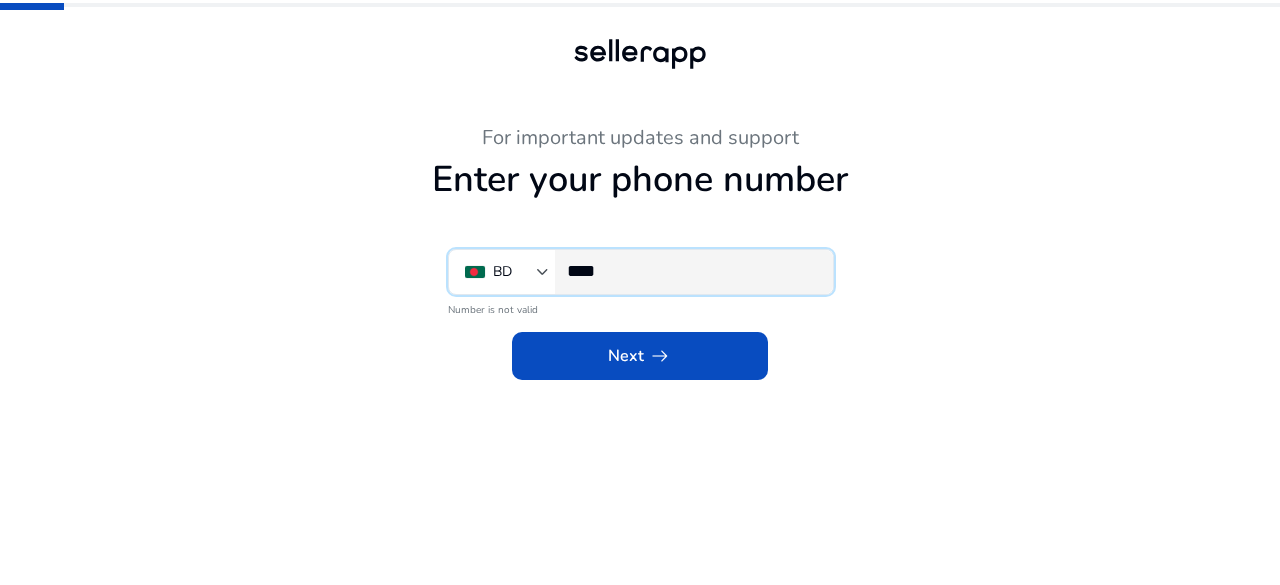 click on "****" at bounding box center [692, 271] 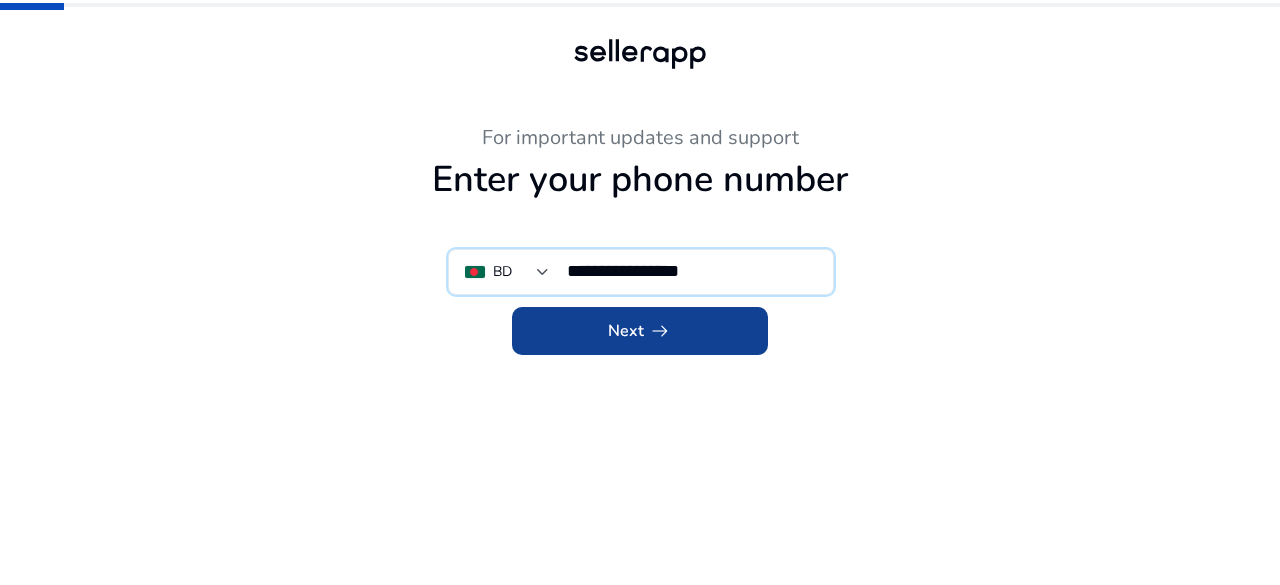 type on "**********" 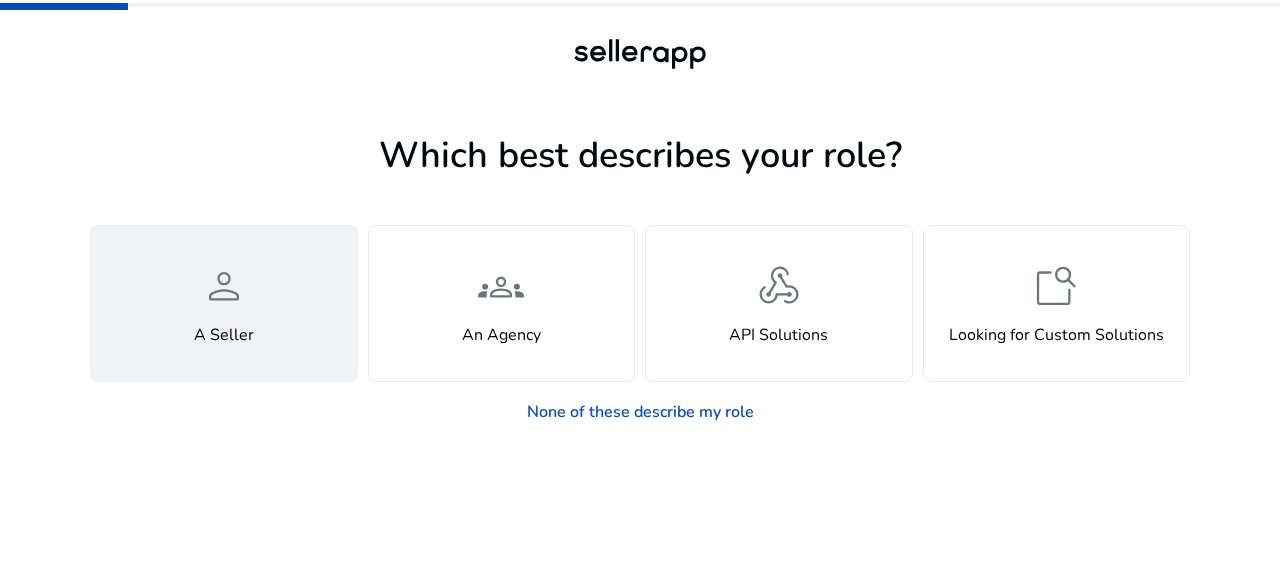 click on "person  A Seller" 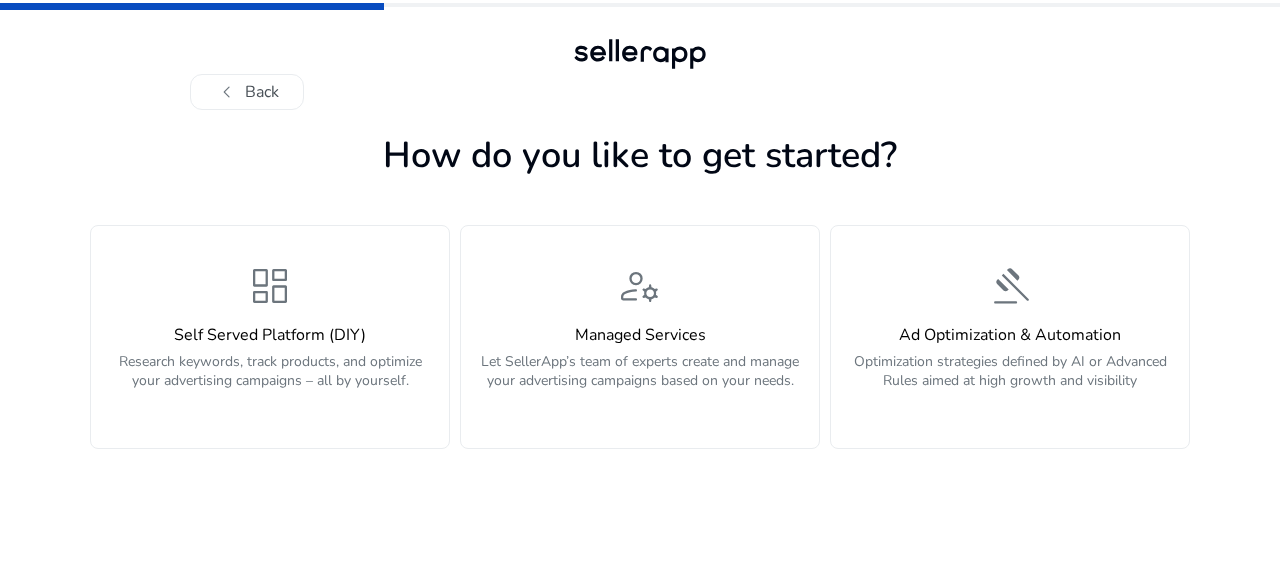 click on "Self Served Platform (DIY)" 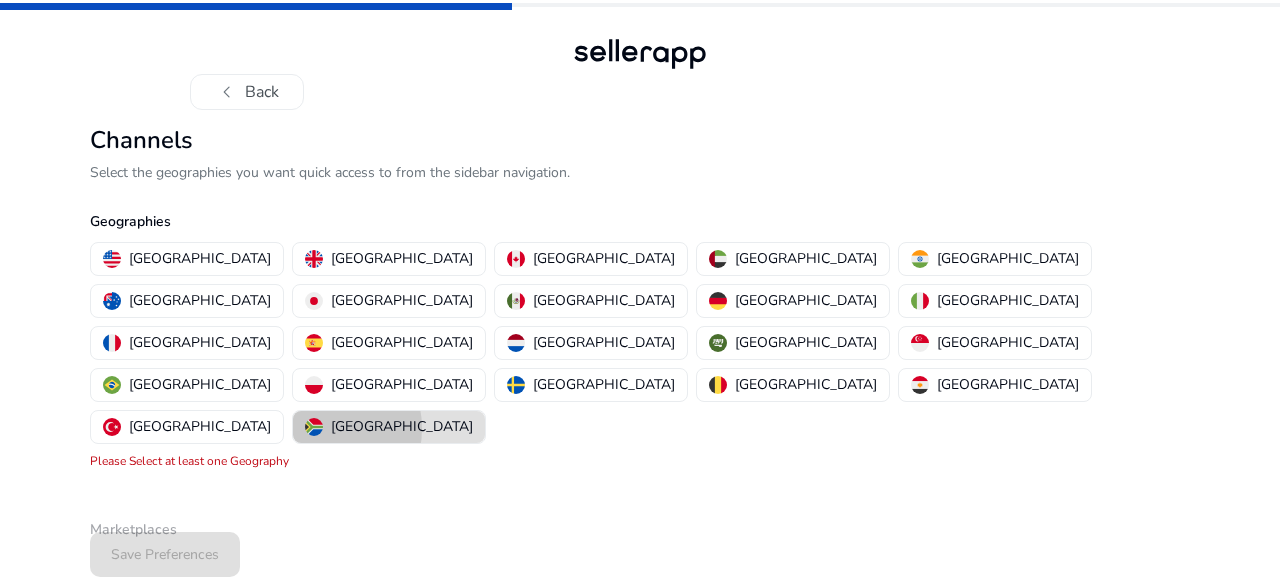 click at bounding box center [314, 427] 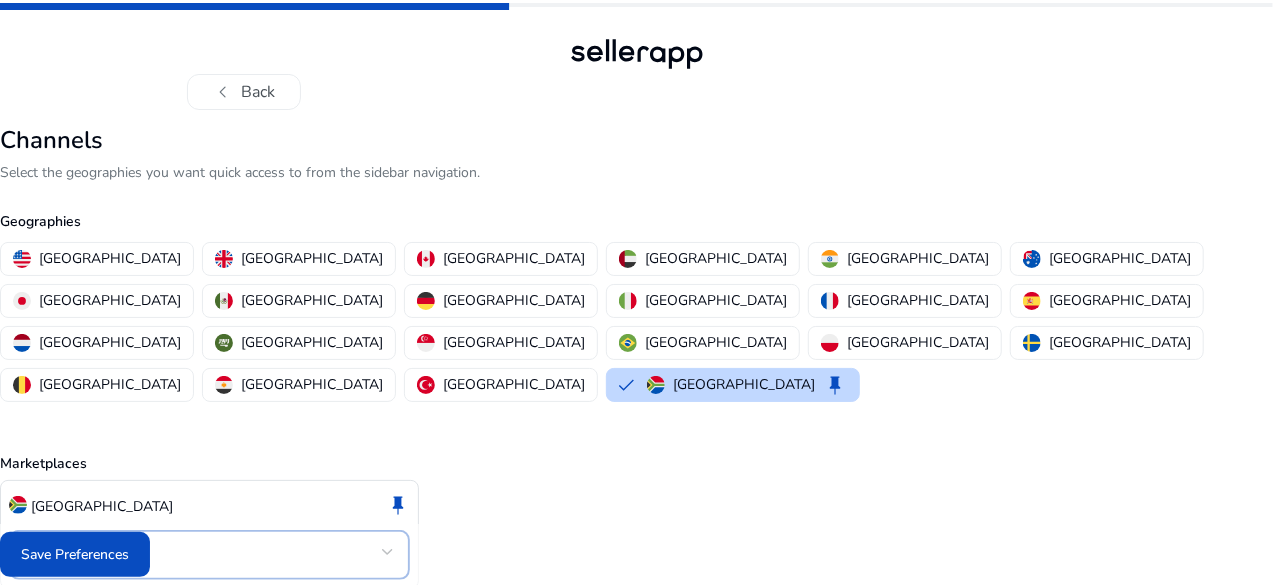click at bounding box center [388, 552] 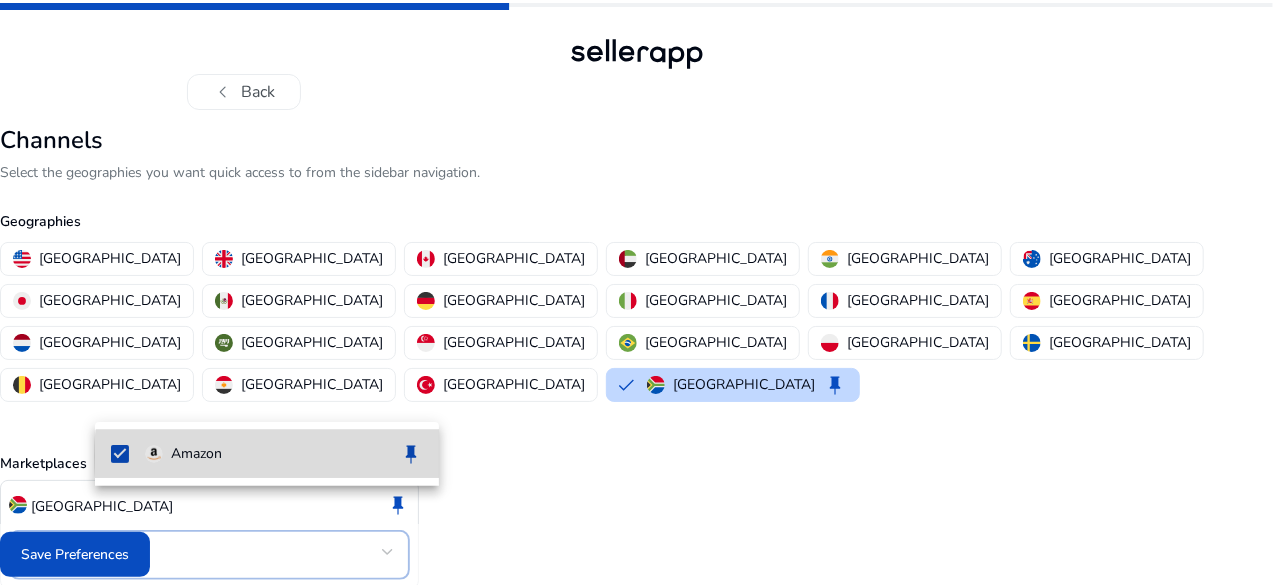 click on "Amazon   keep" at bounding box center (284, 454) 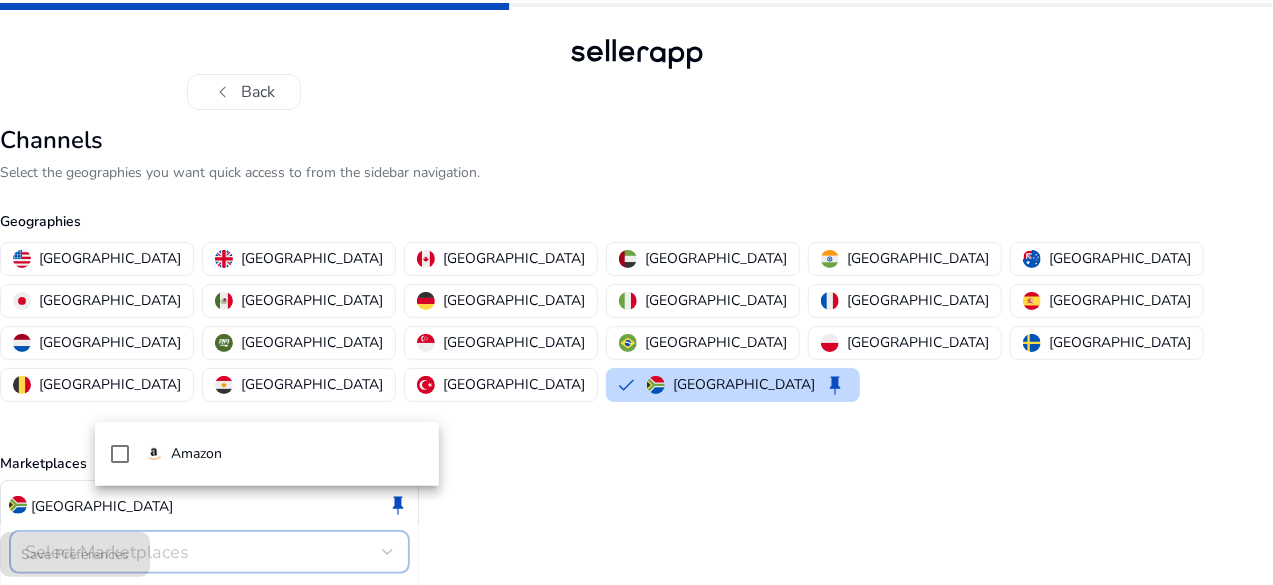 click at bounding box center (636, 292) 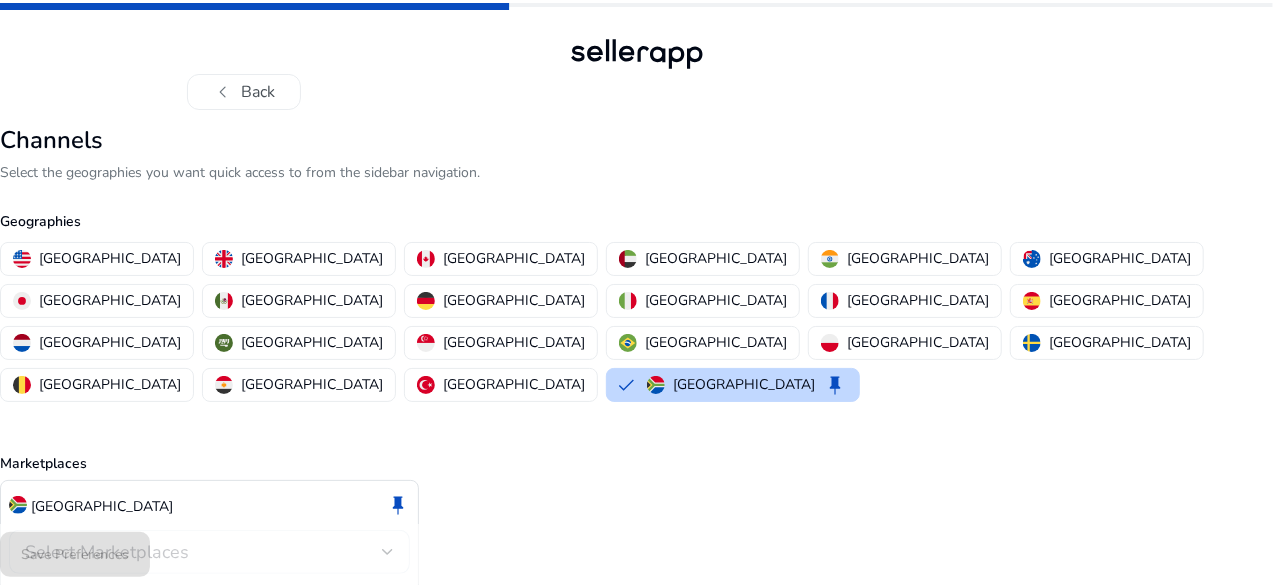 click at bounding box center (388, 552) 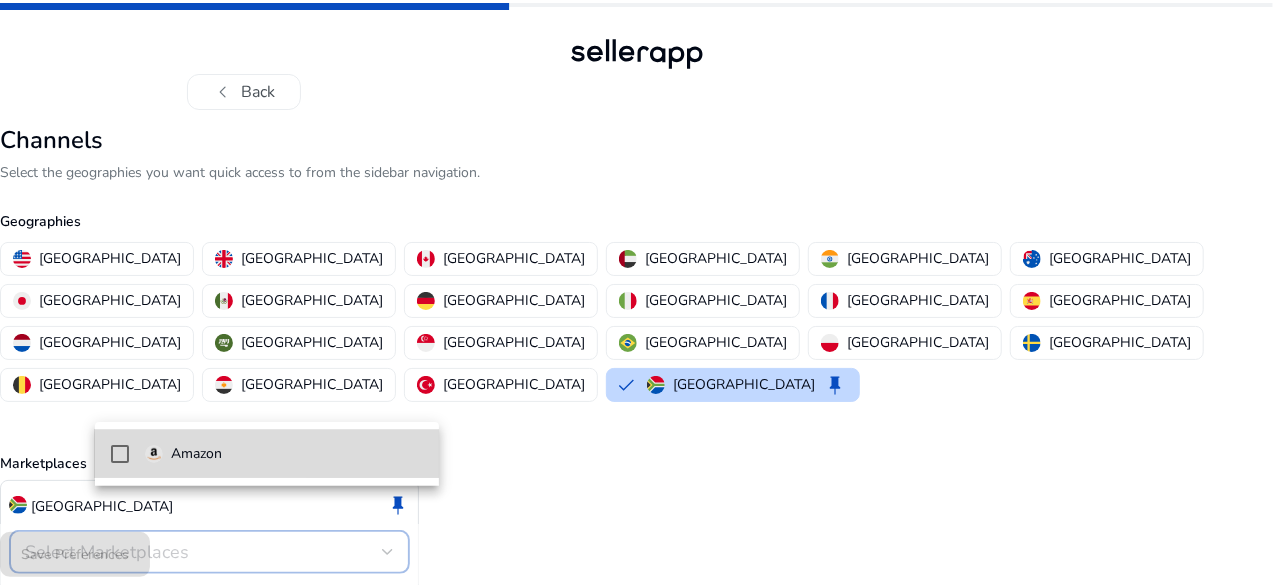 click at bounding box center (120, 454) 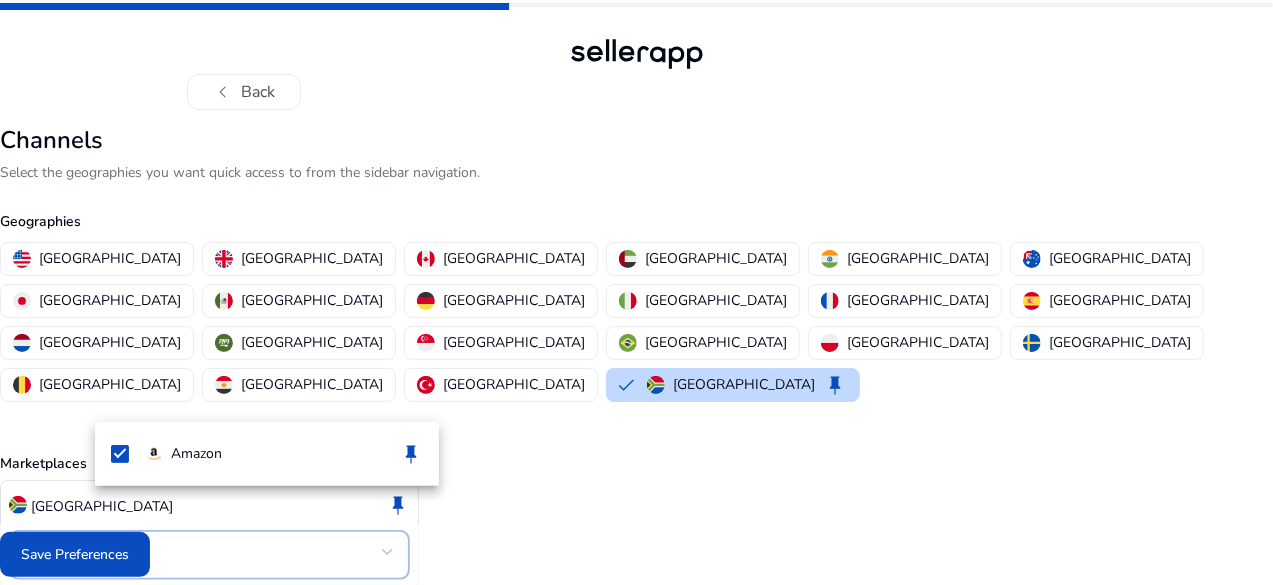 click at bounding box center (636, 292) 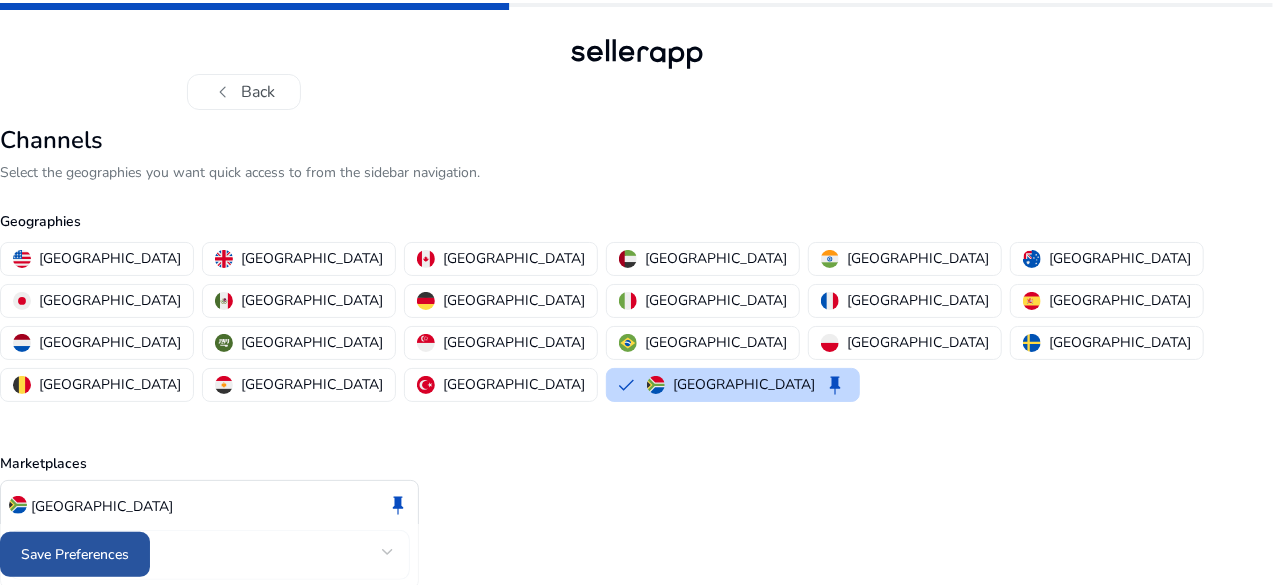 click on "Save Preferences" 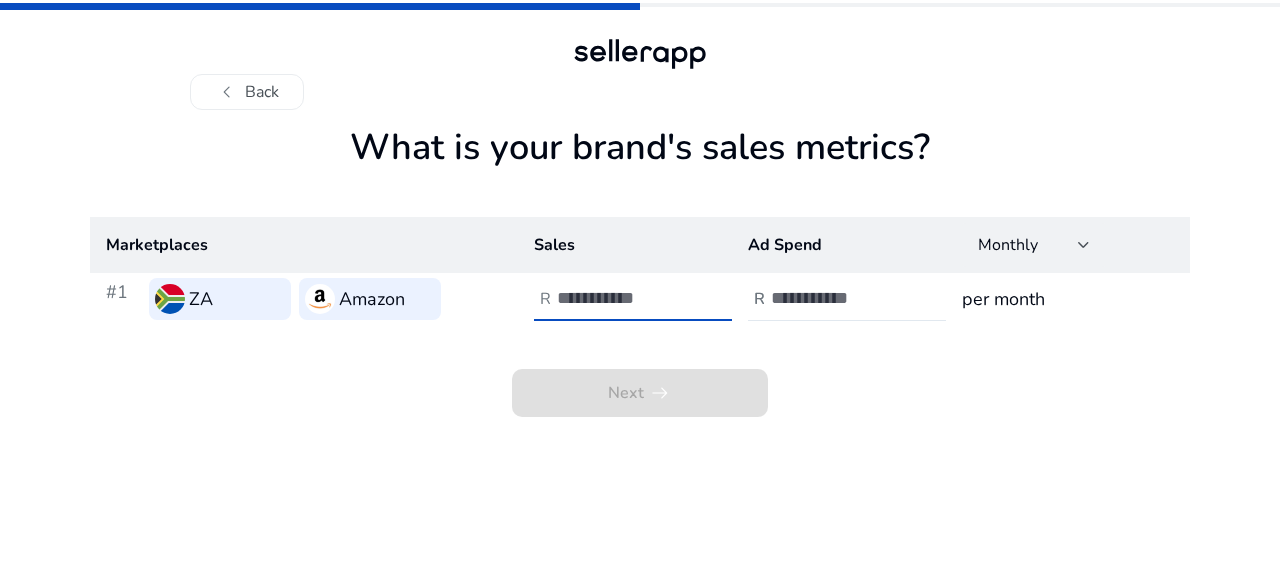 type on "**" 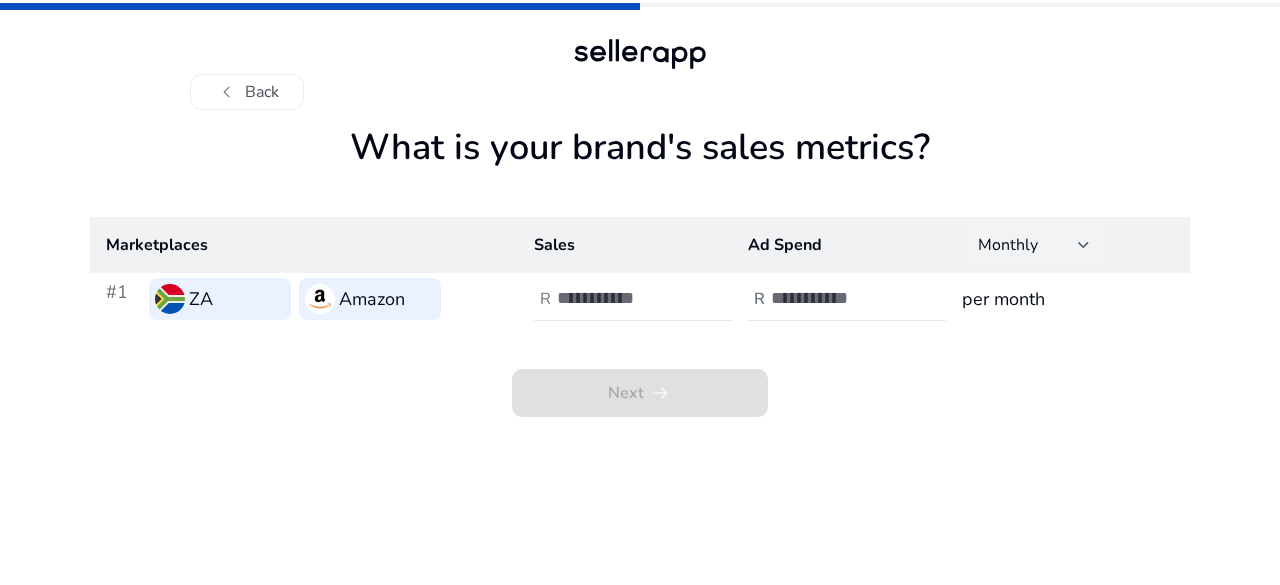 click at bounding box center (1084, 245) 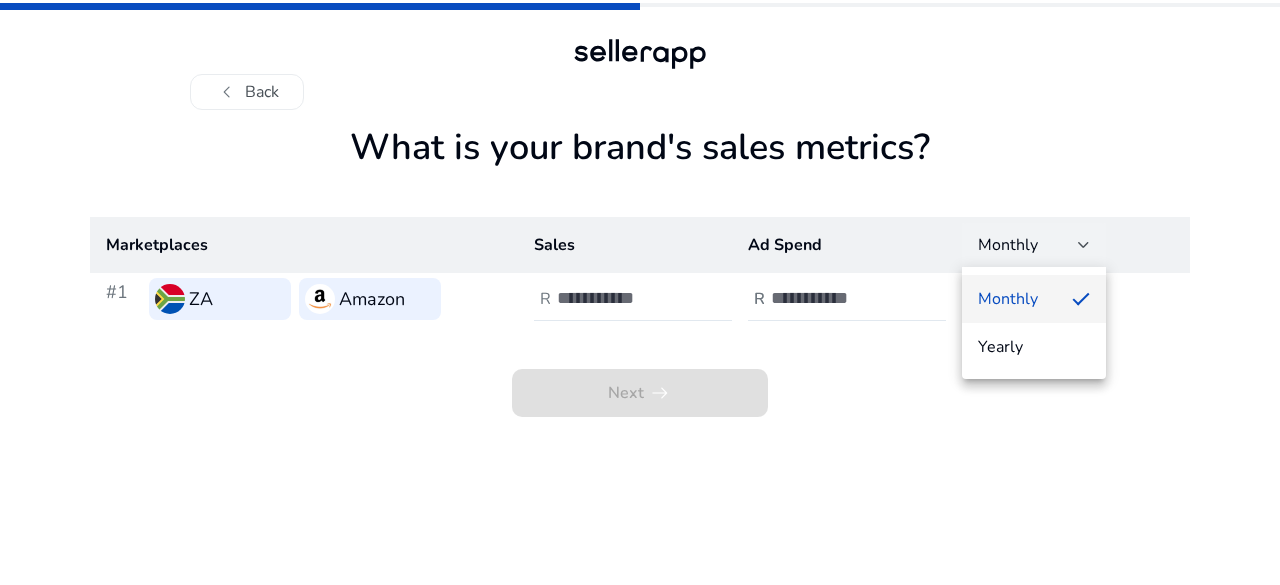 click at bounding box center (640, 292) 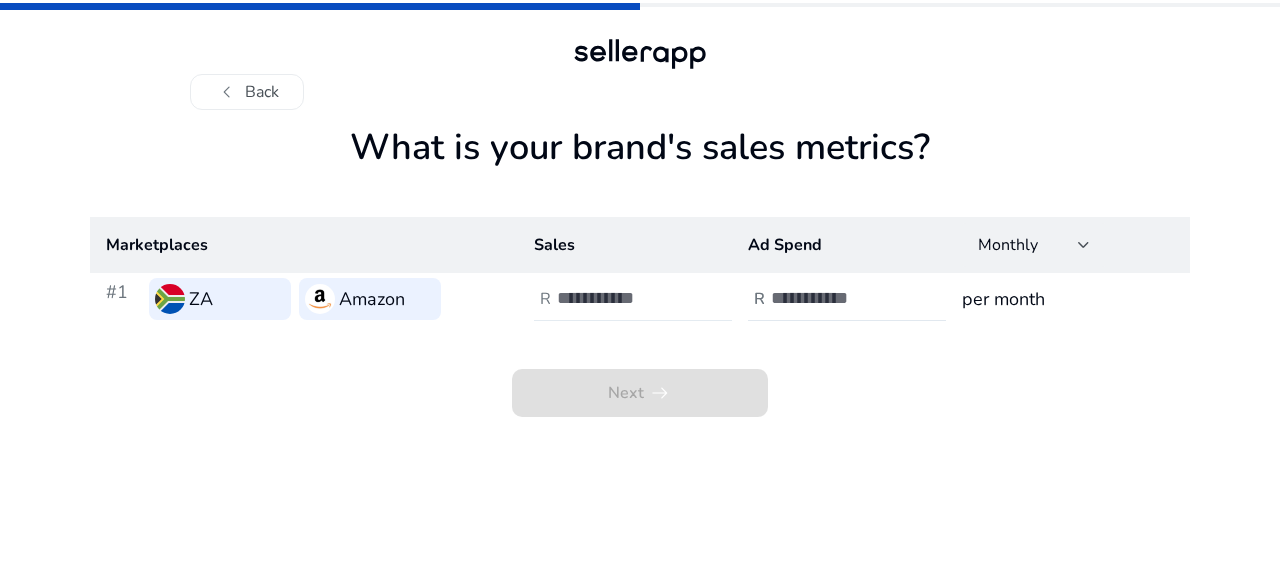 click on "**" at bounding box center [624, 298] 